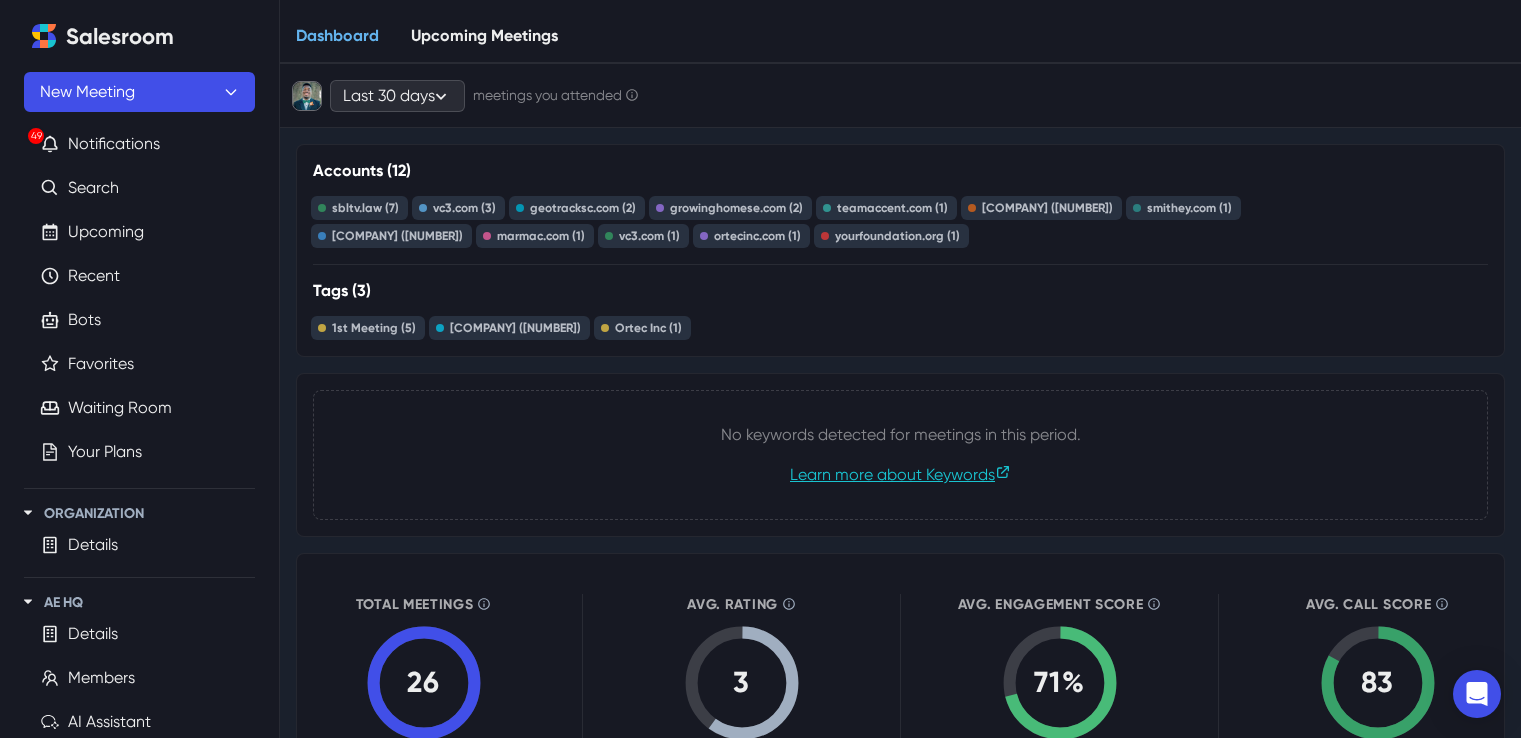 scroll, scrollTop: 0, scrollLeft: 0, axis: both 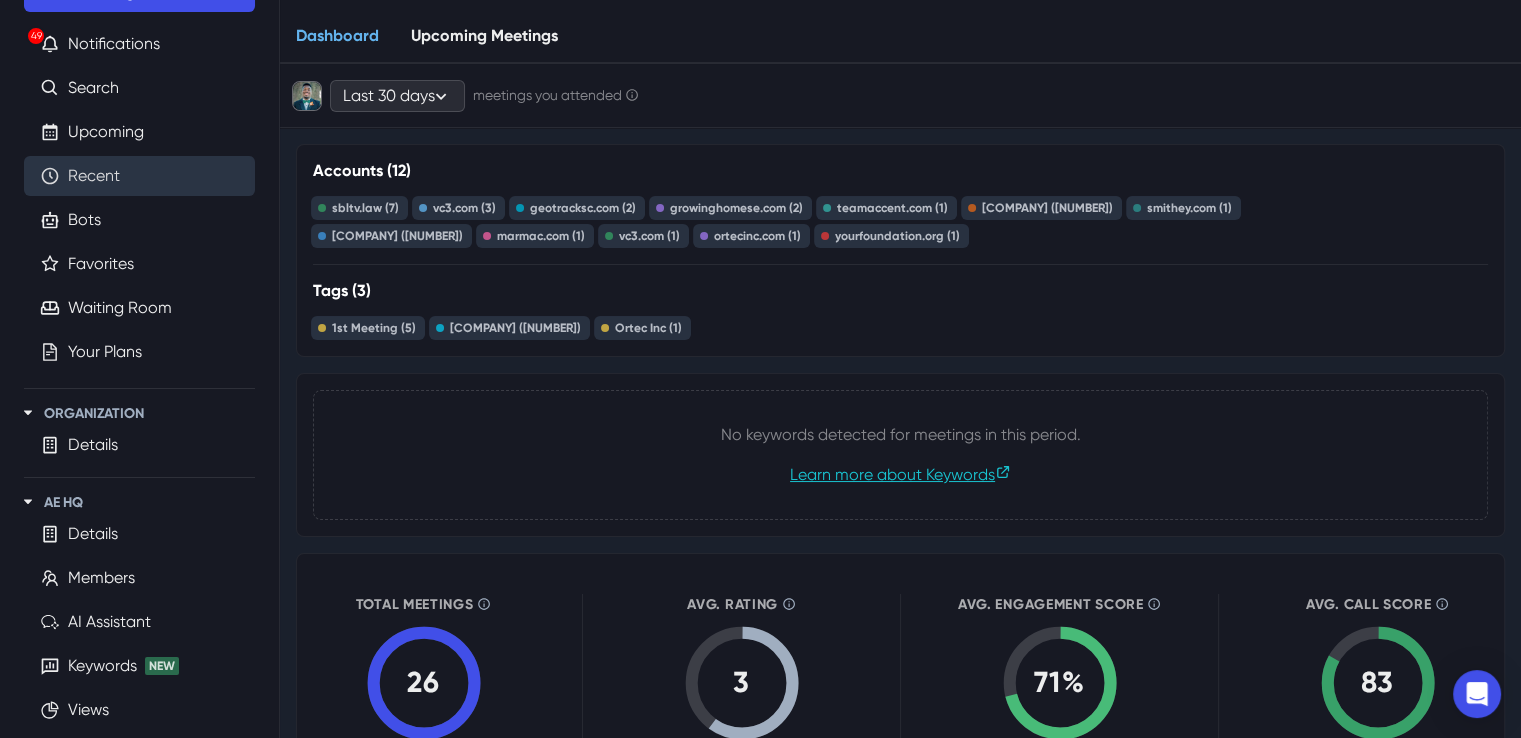 click on "Recent" at bounding box center [94, 176] 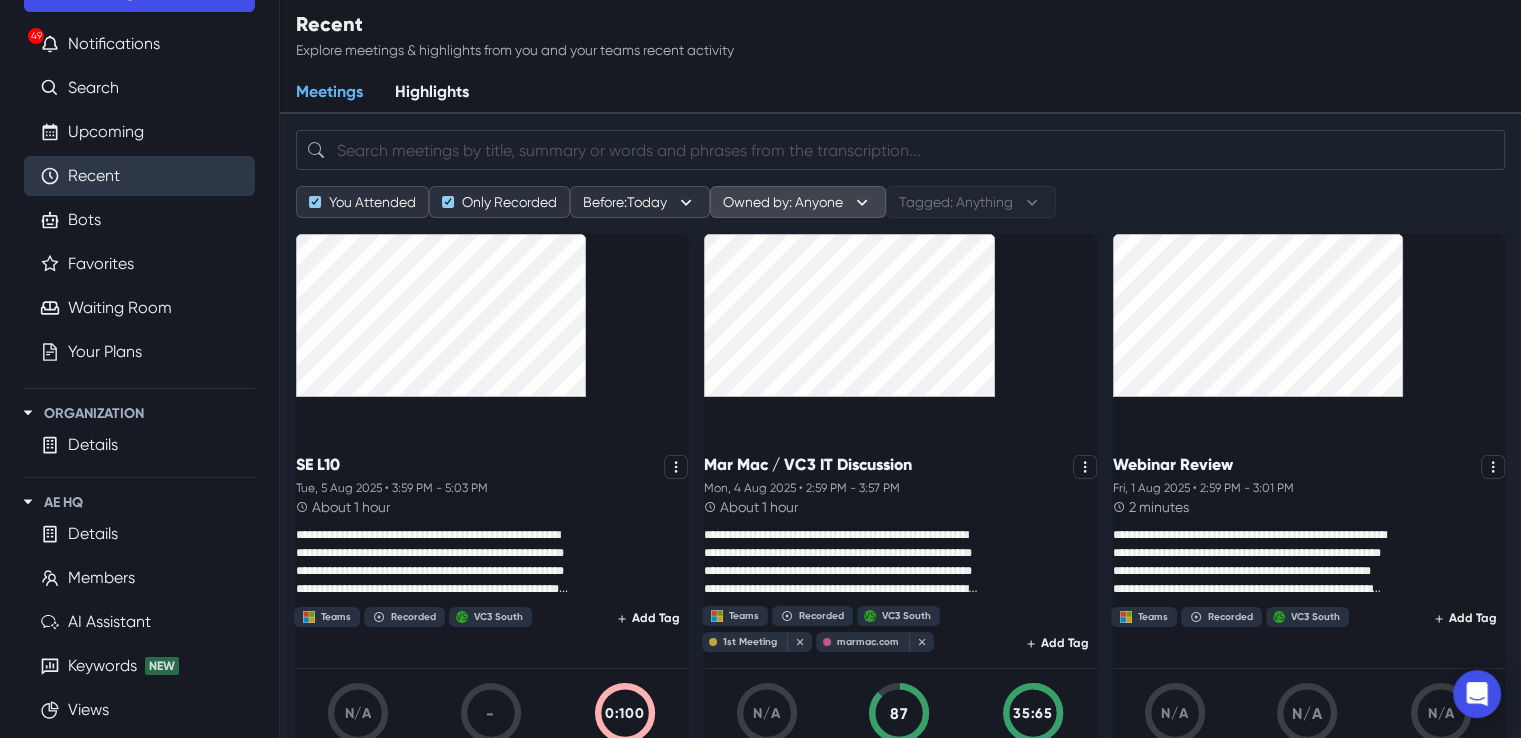 click on "Owned by: Anyone" at bounding box center [798, 202] 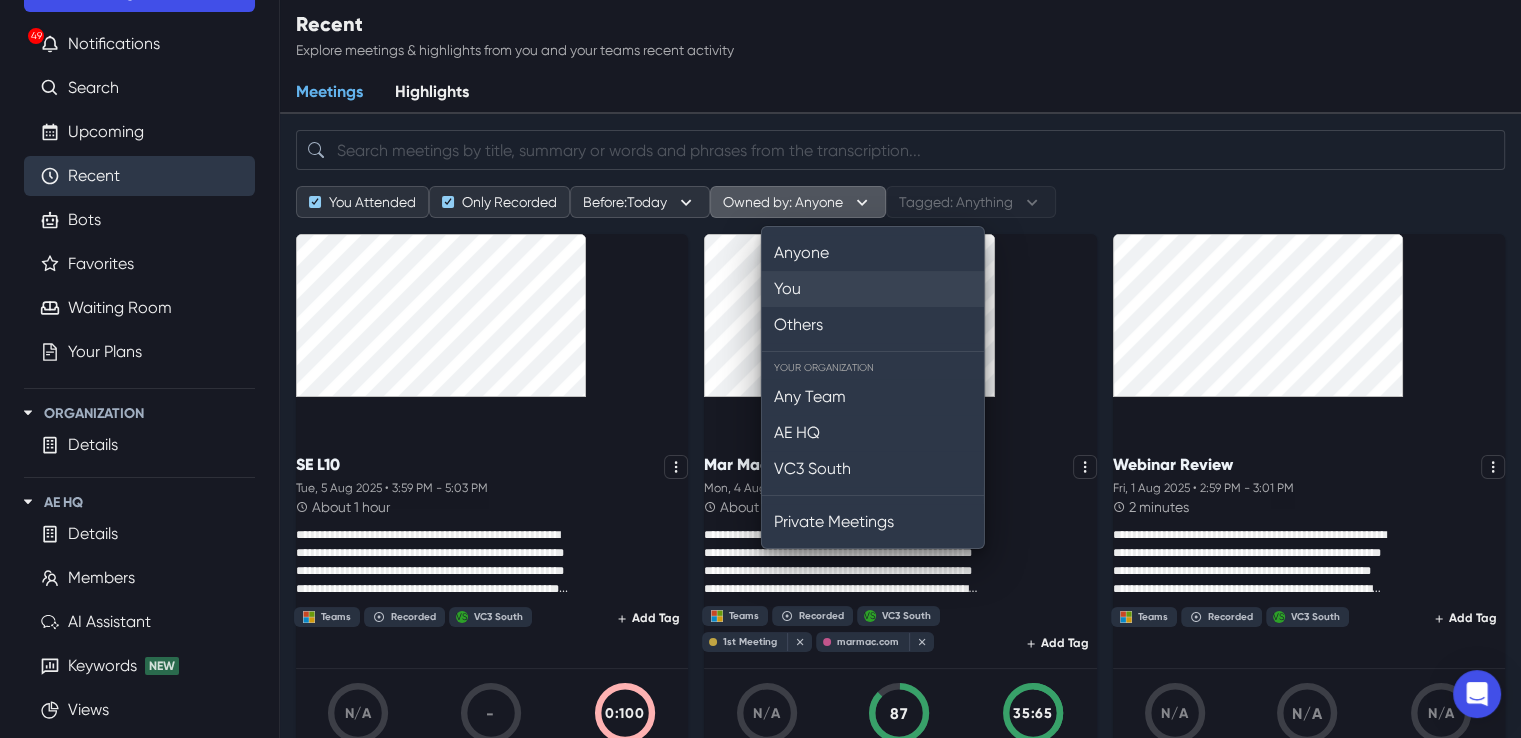 click on "You" at bounding box center [873, 289] 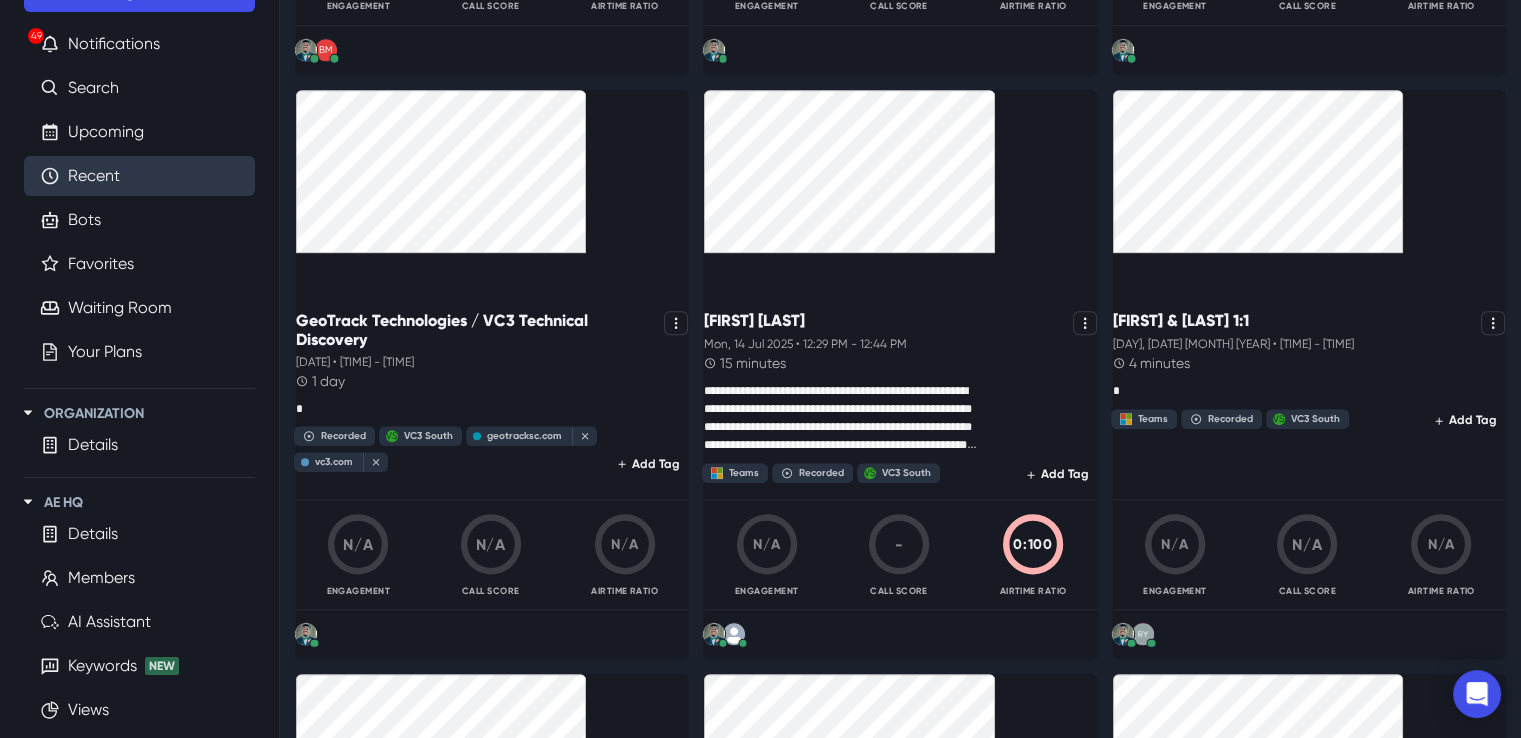 scroll, scrollTop: 1988, scrollLeft: 0, axis: vertical 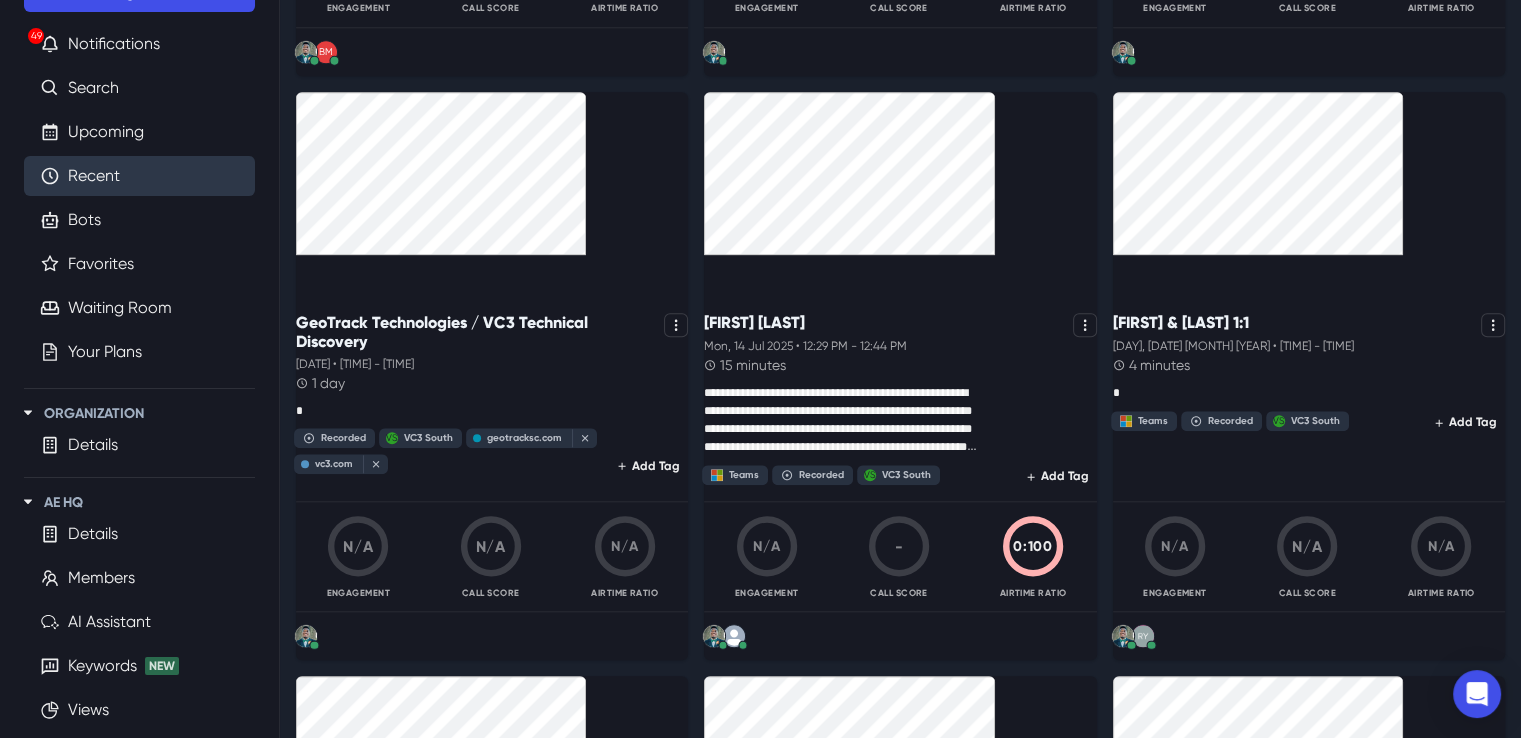 click 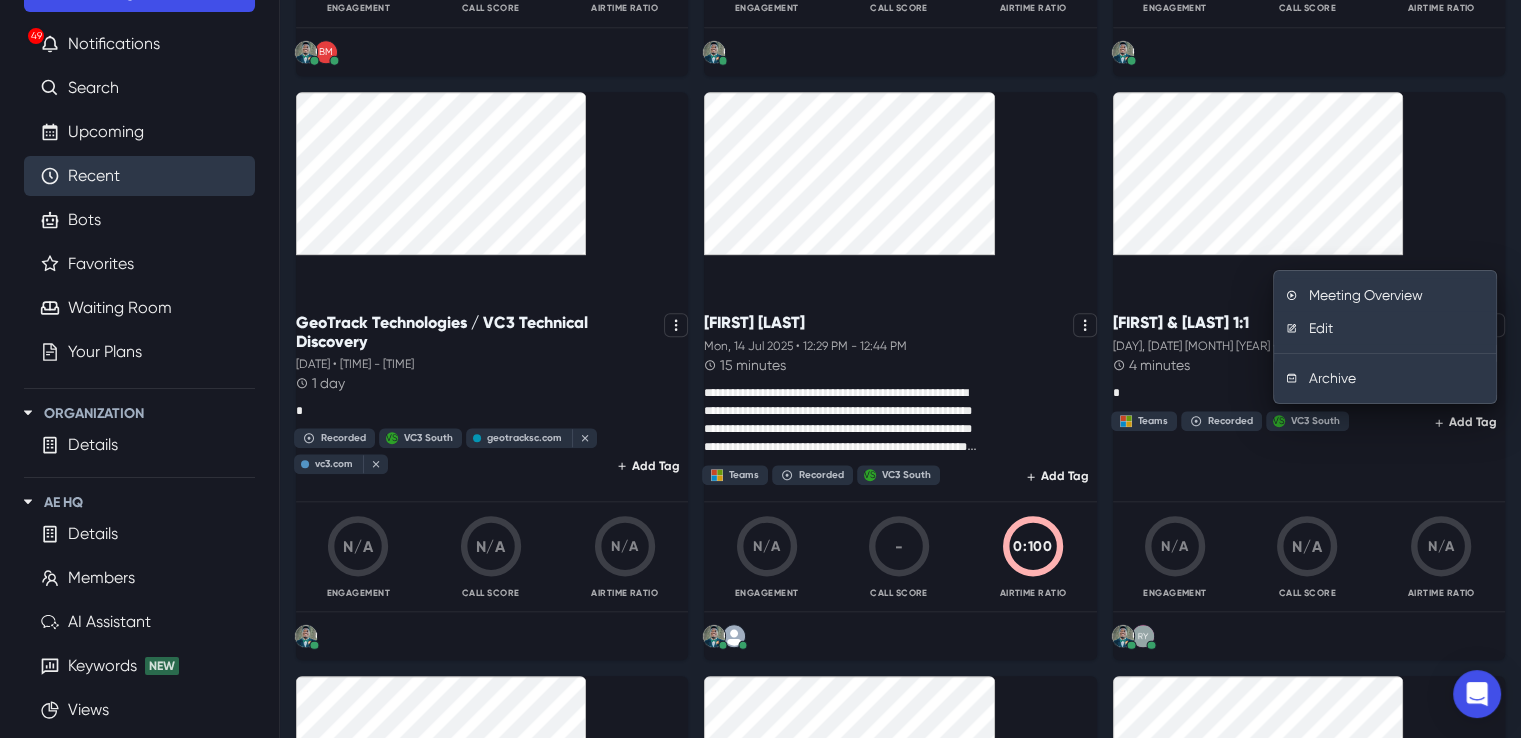 drag, startPoint x: 1480, startPoint y: 253, endPoint x: 1520, endPoint y: 418, distance: 169.77927 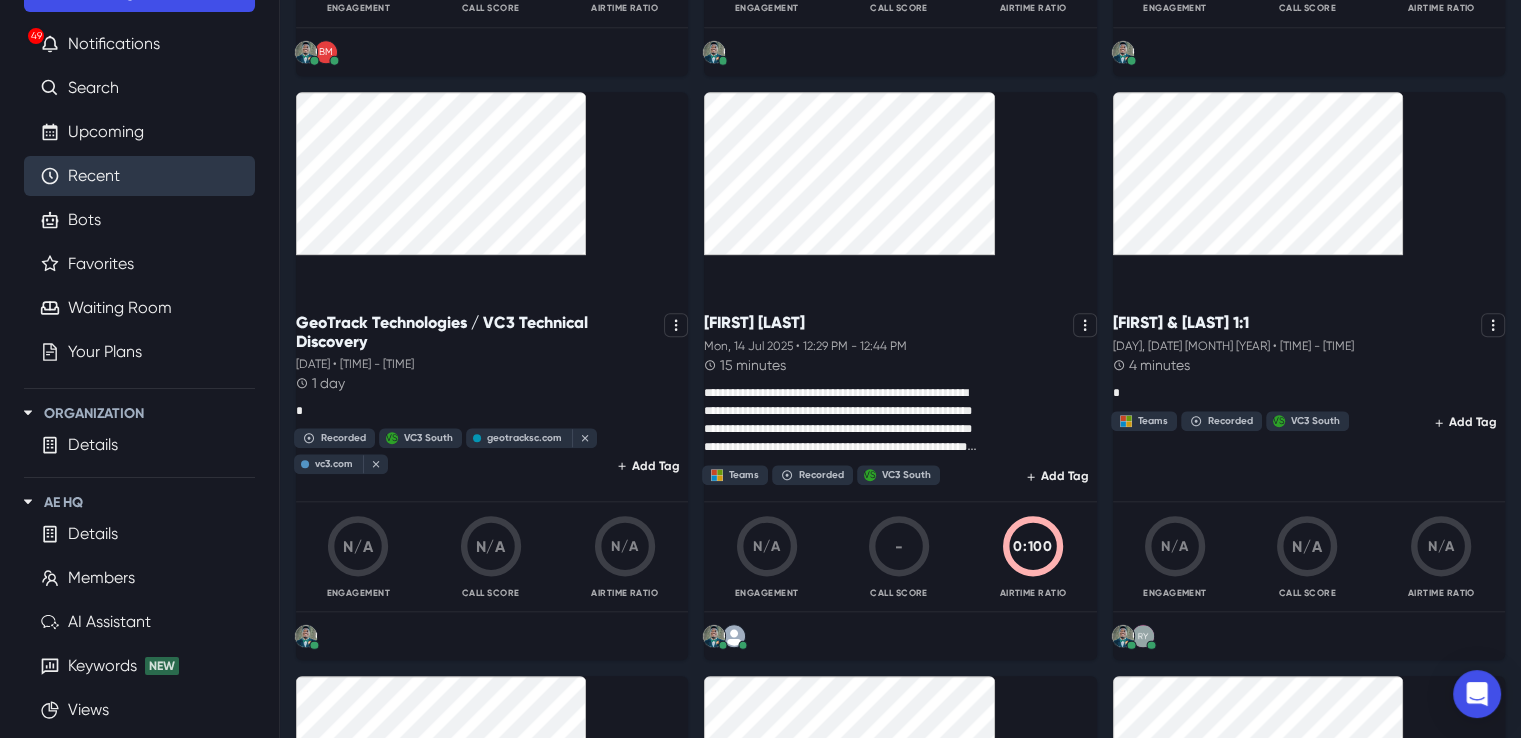 drag, startPoint x: 1371, startPoint y: 250, endPoint x: 1423, endPoint y: 264, distance: 53.851646 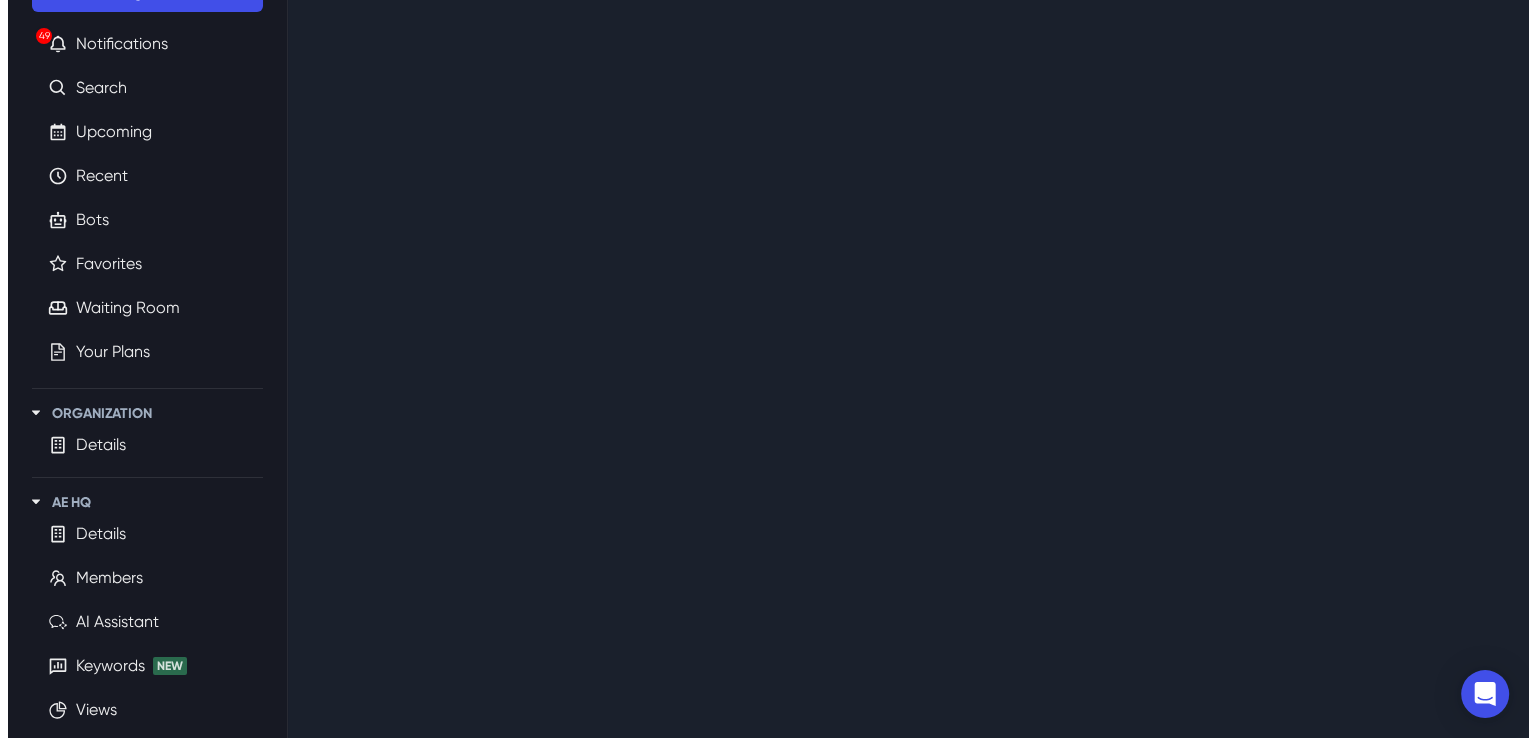scroll, scrollTop: 0, scrollLeft: 0, axis: both 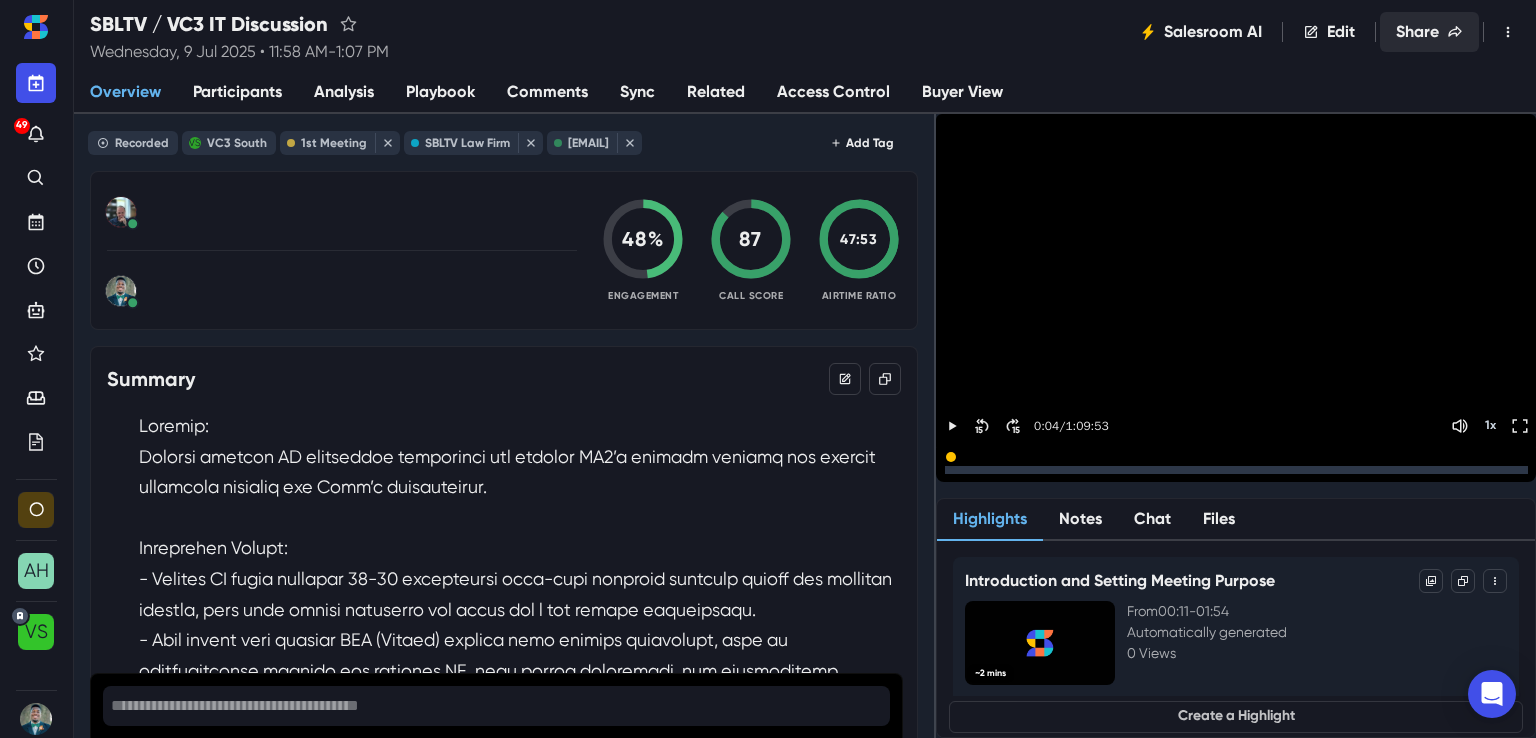 click 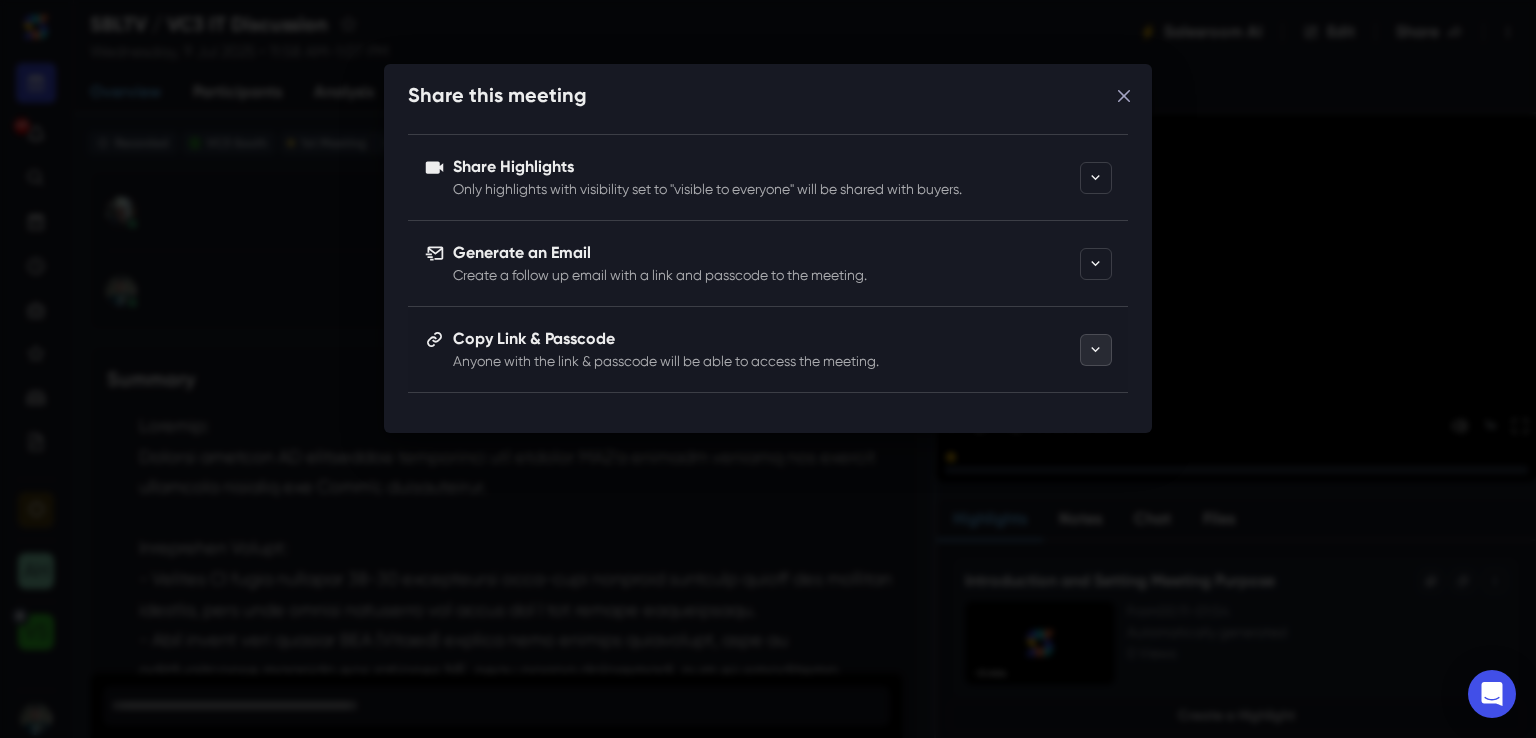 click at bounding box center (1096, 350) 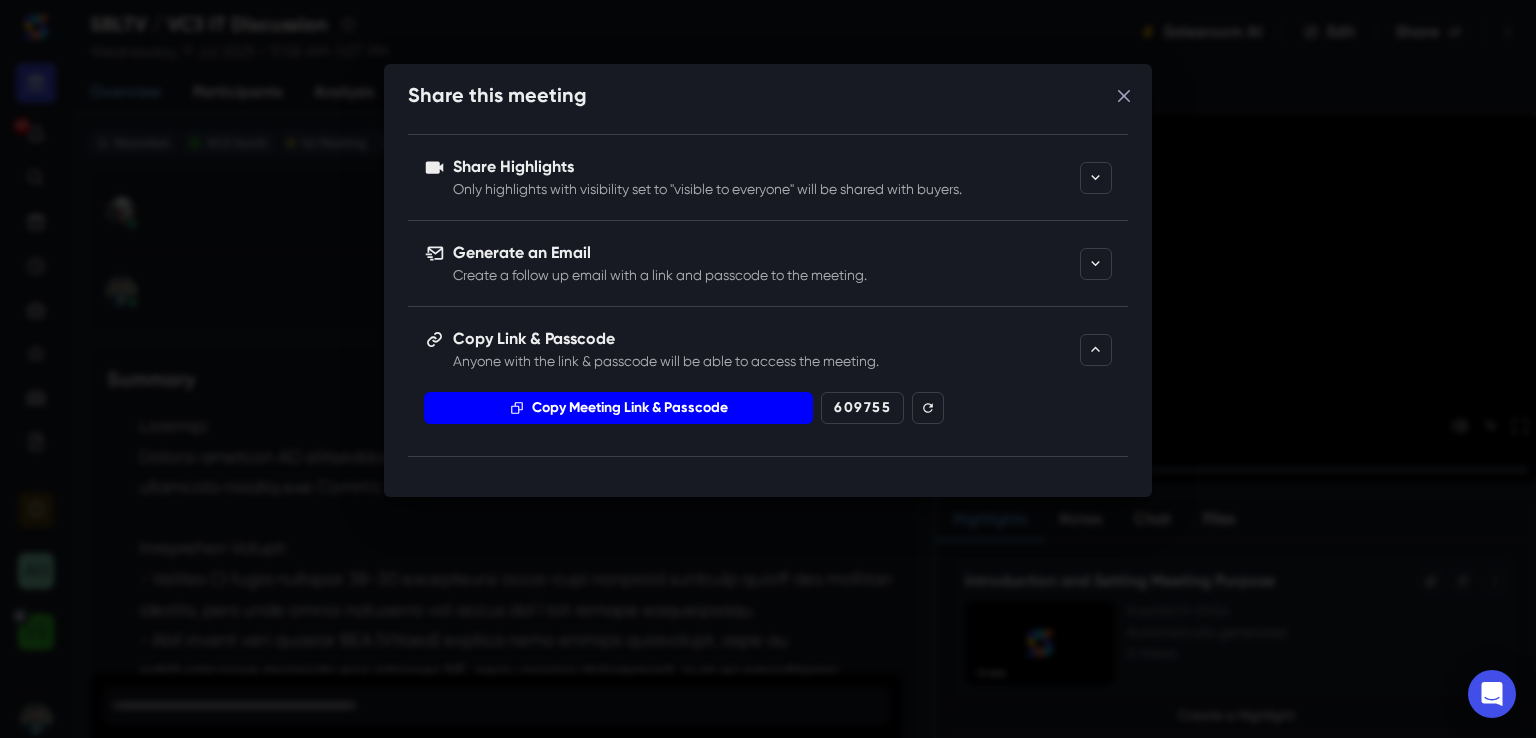 click on "Copy Meeting Link & Passcode" at bounding box center (618, 408) 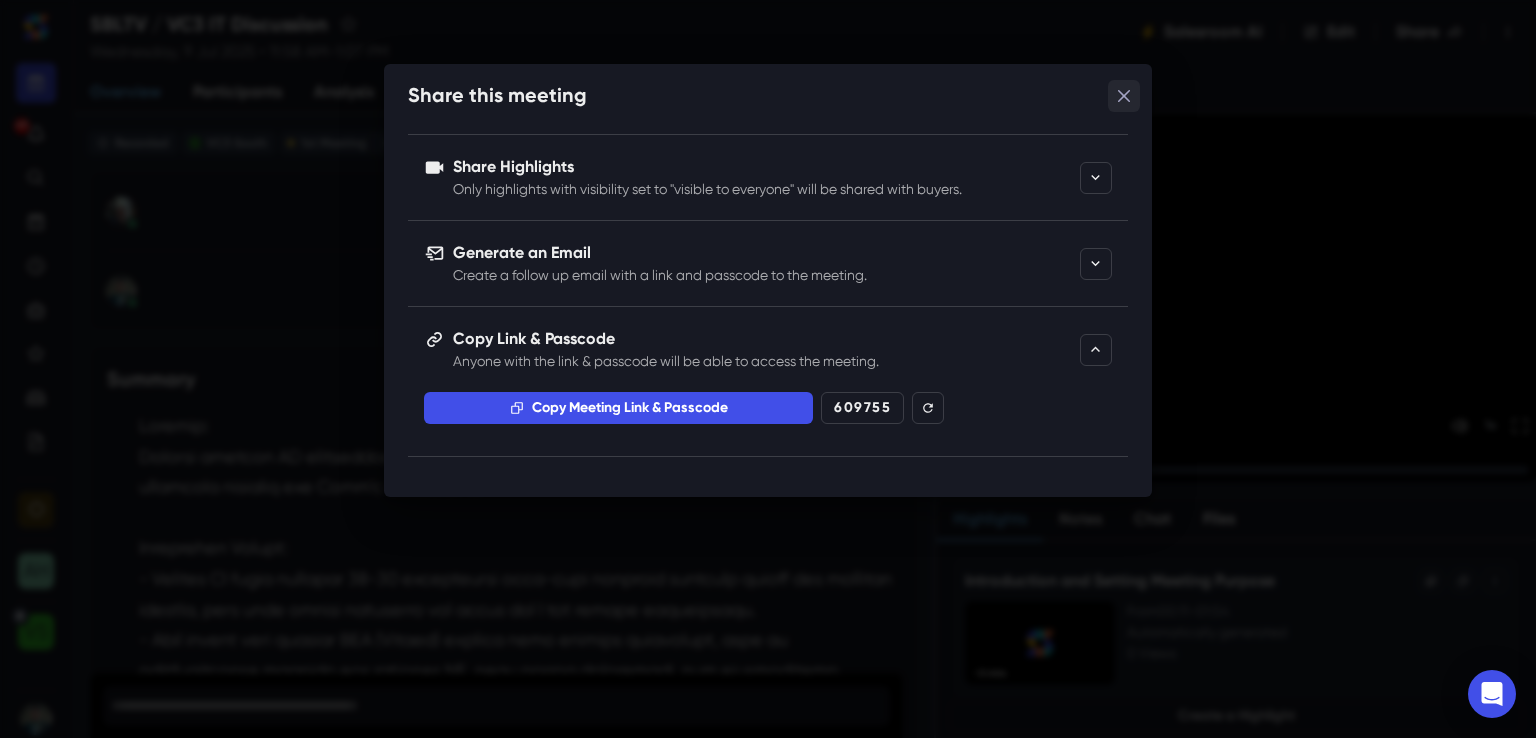 click 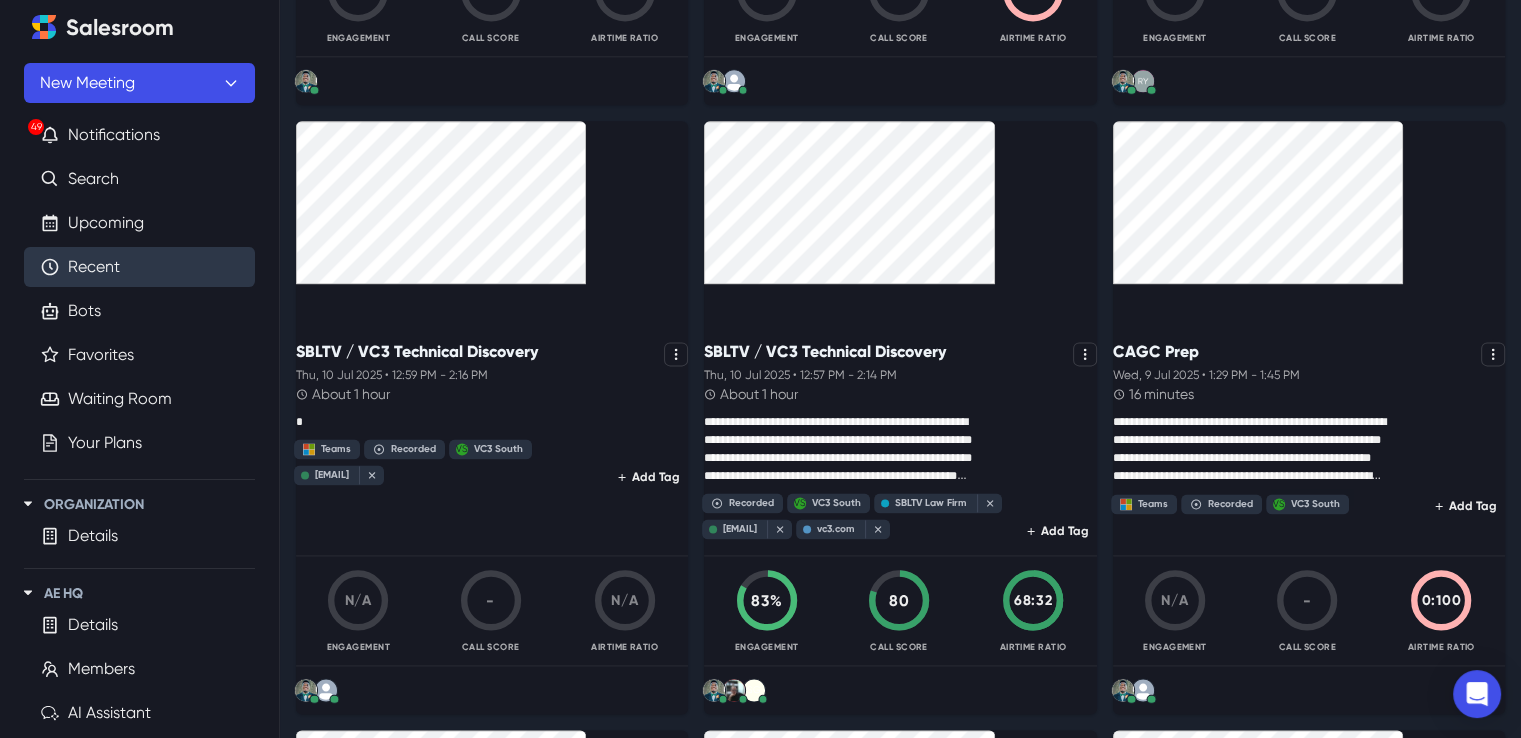scroll, scrollTop: 2588, scrollLeft: 0, axis: vertical 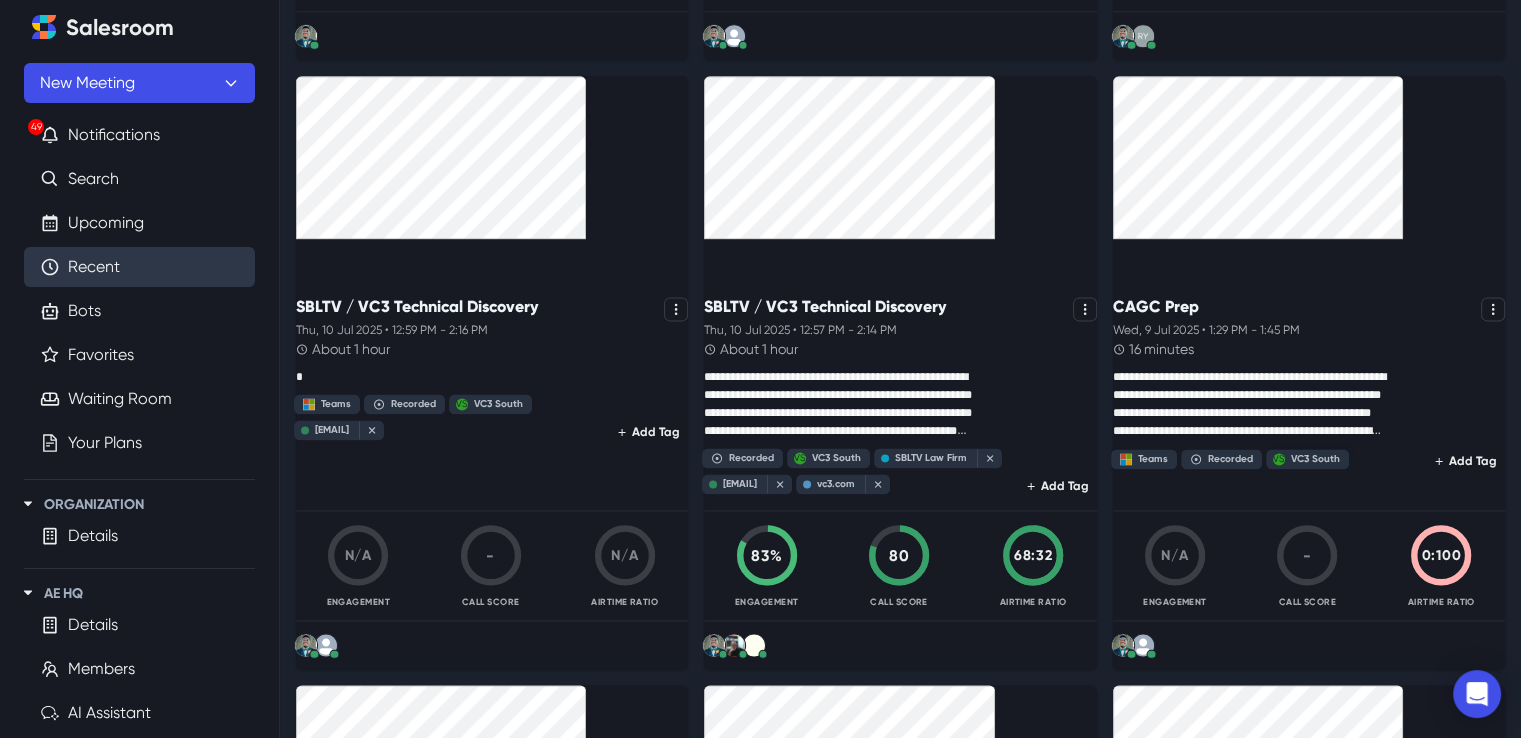 click 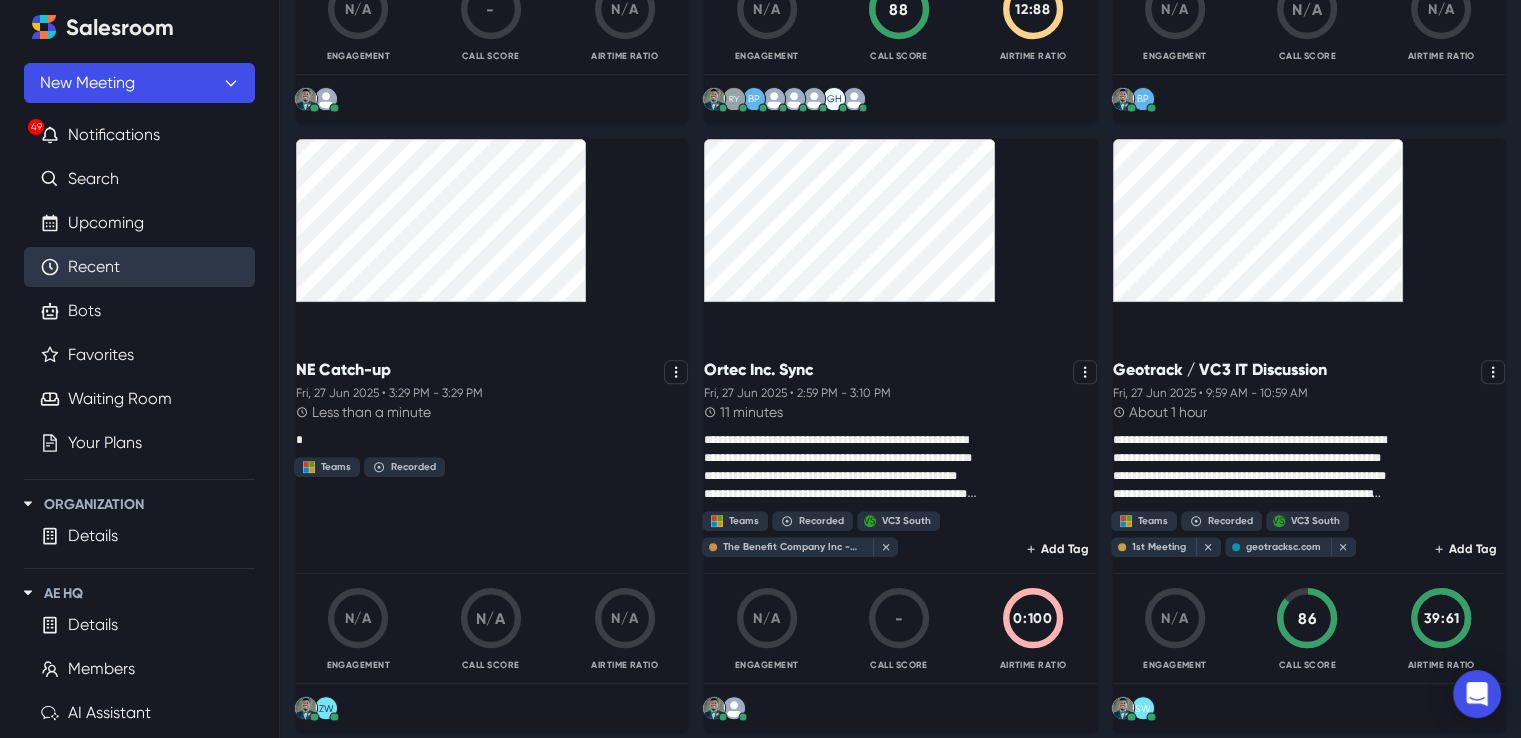 scroll, scrollTop: 700, scrollLeft: 0, axis: vertical 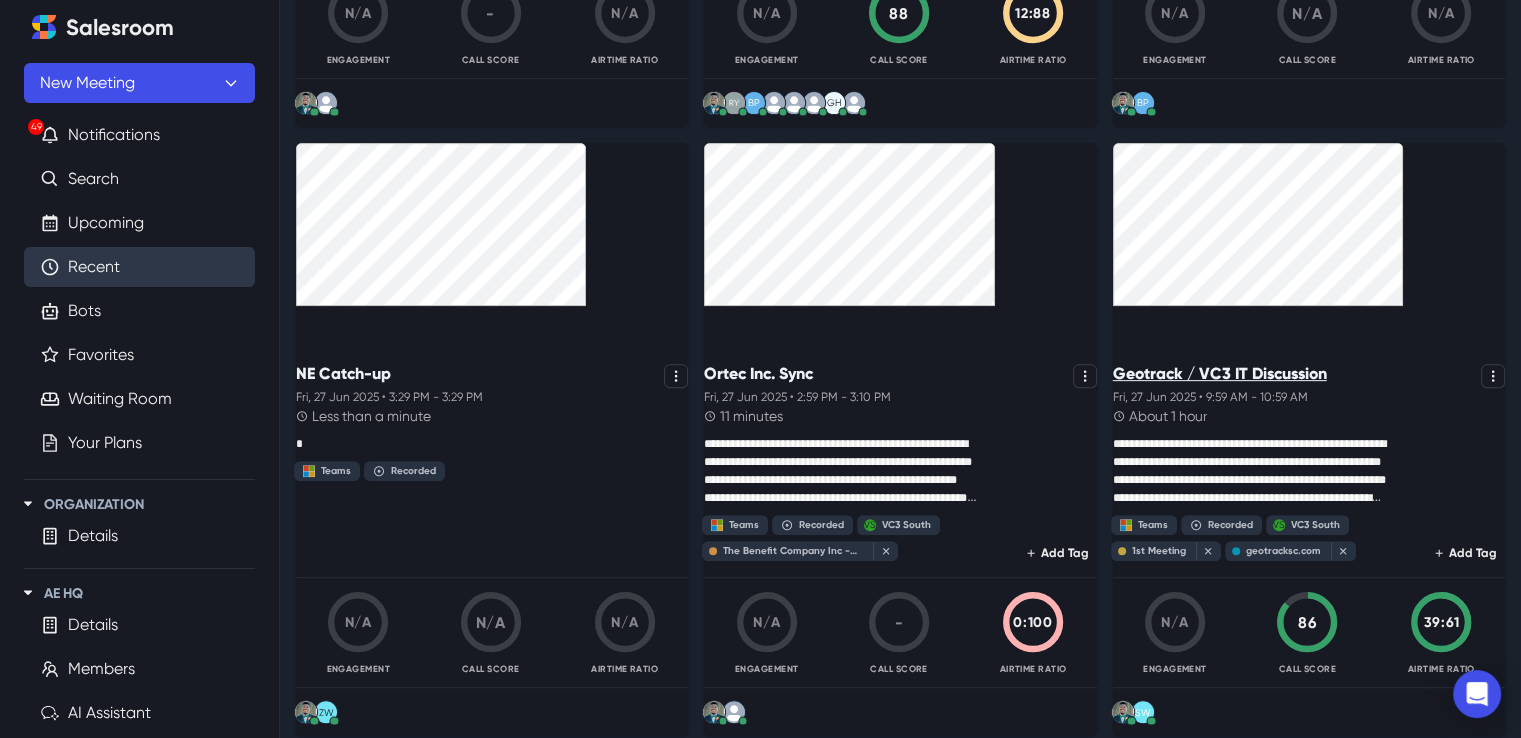 click on "Geotrack / VC3 IT Discussion" at bounding box center (1220, 373) 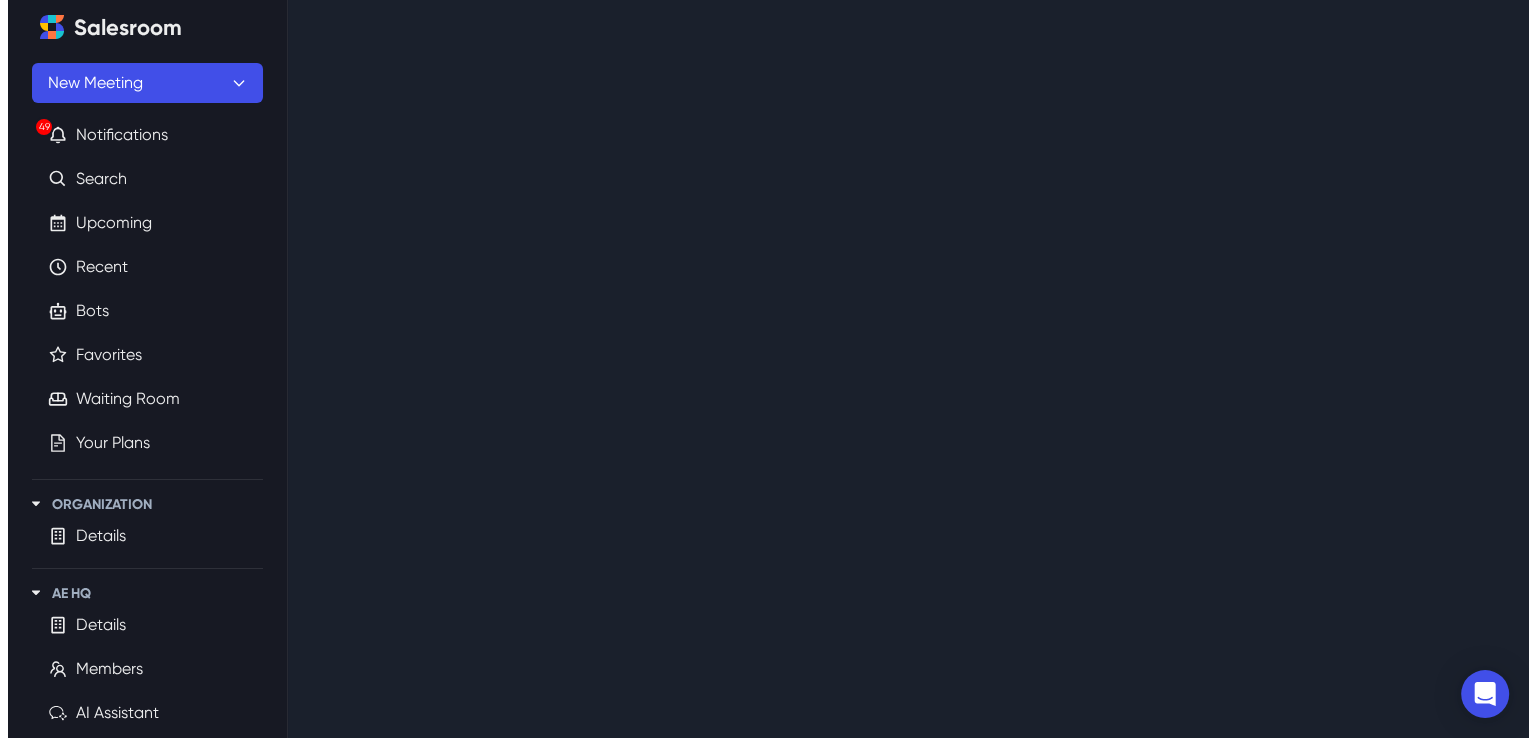 scroll, scrollTop: 0, scrollLeft: 0, axis: both 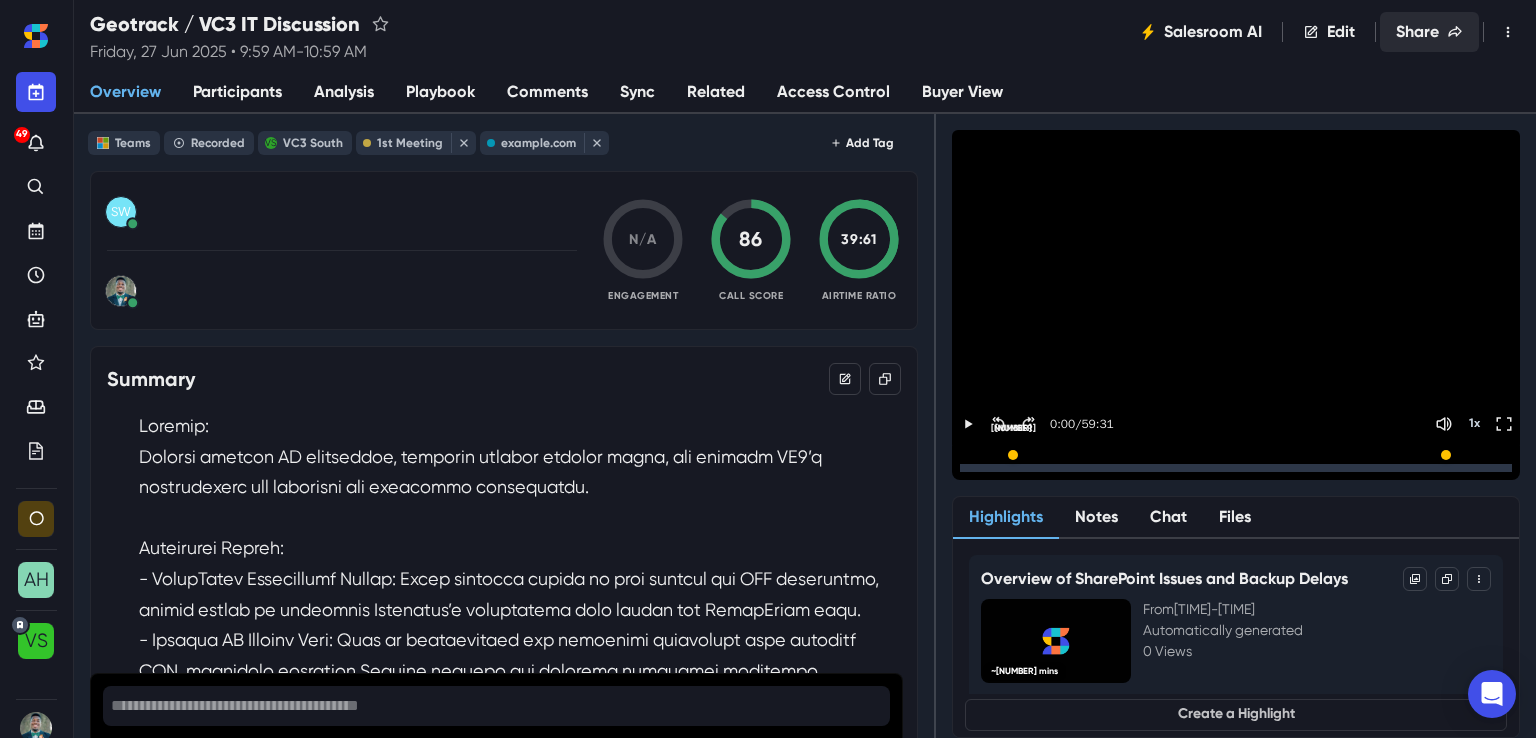 click on "Share" at bounding box center (1429, 32) 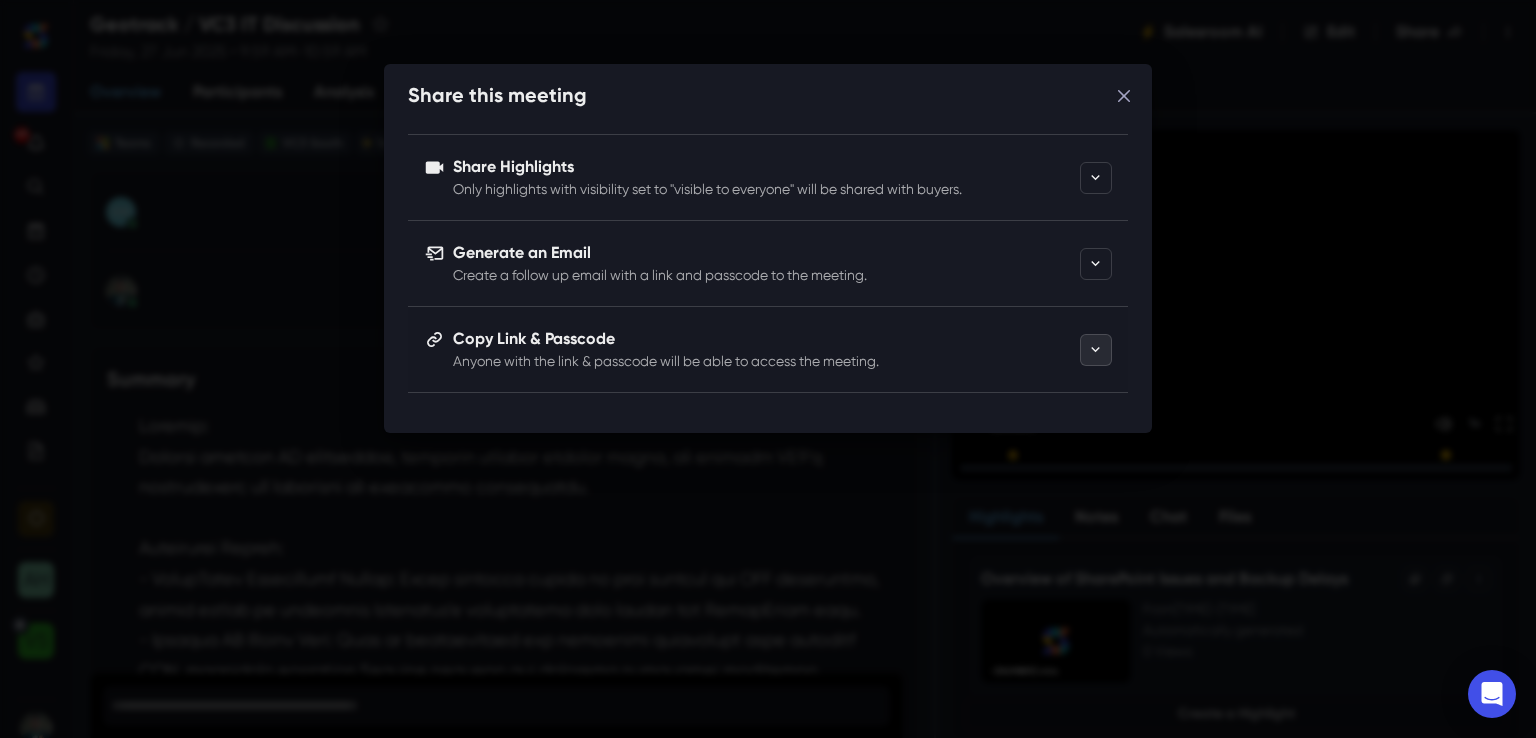 click 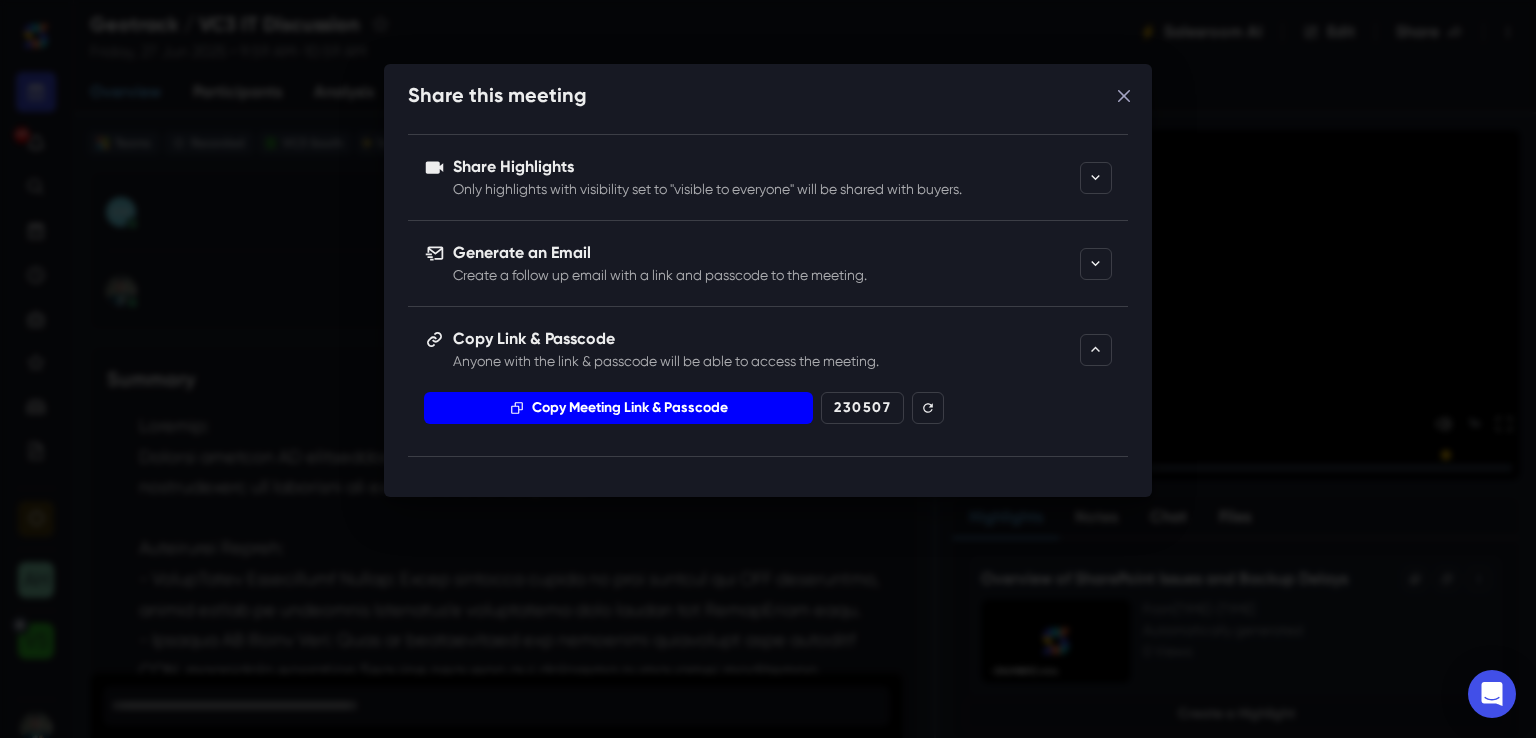 click on "Copy Meeting Link & Passcode" at bounding box center (618, 408) 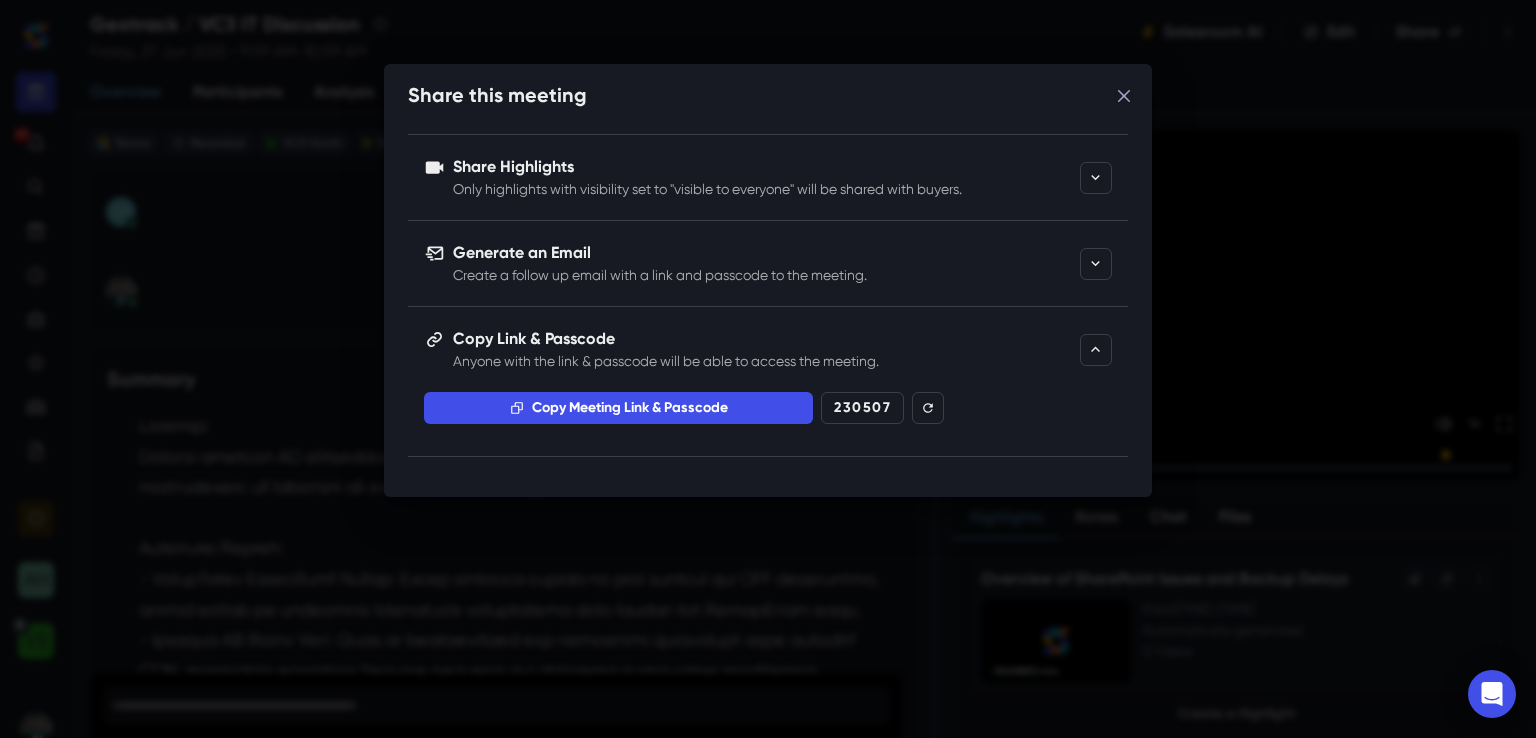 click 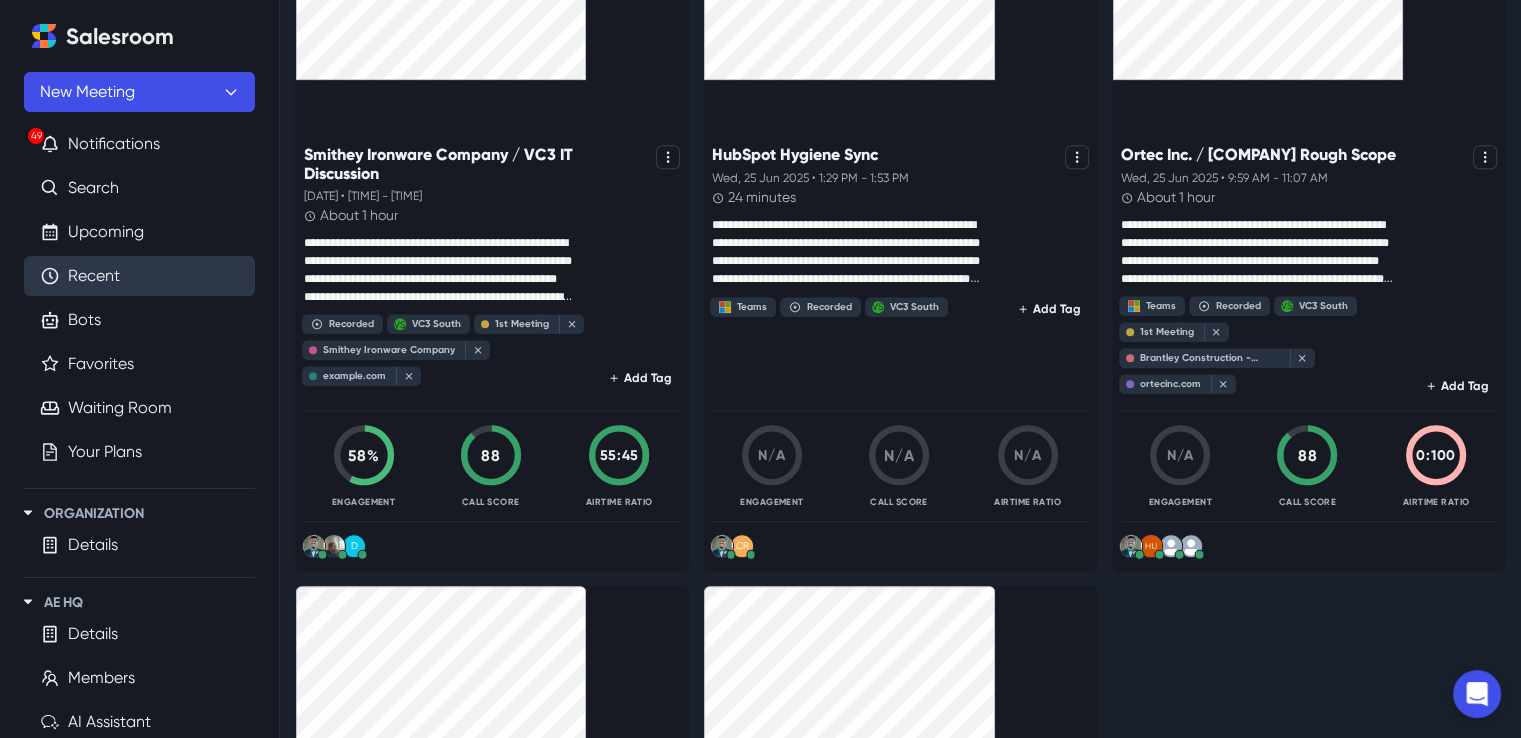 scroll, scrollTop: 1599, scrollLeft: 0, axis: vertical 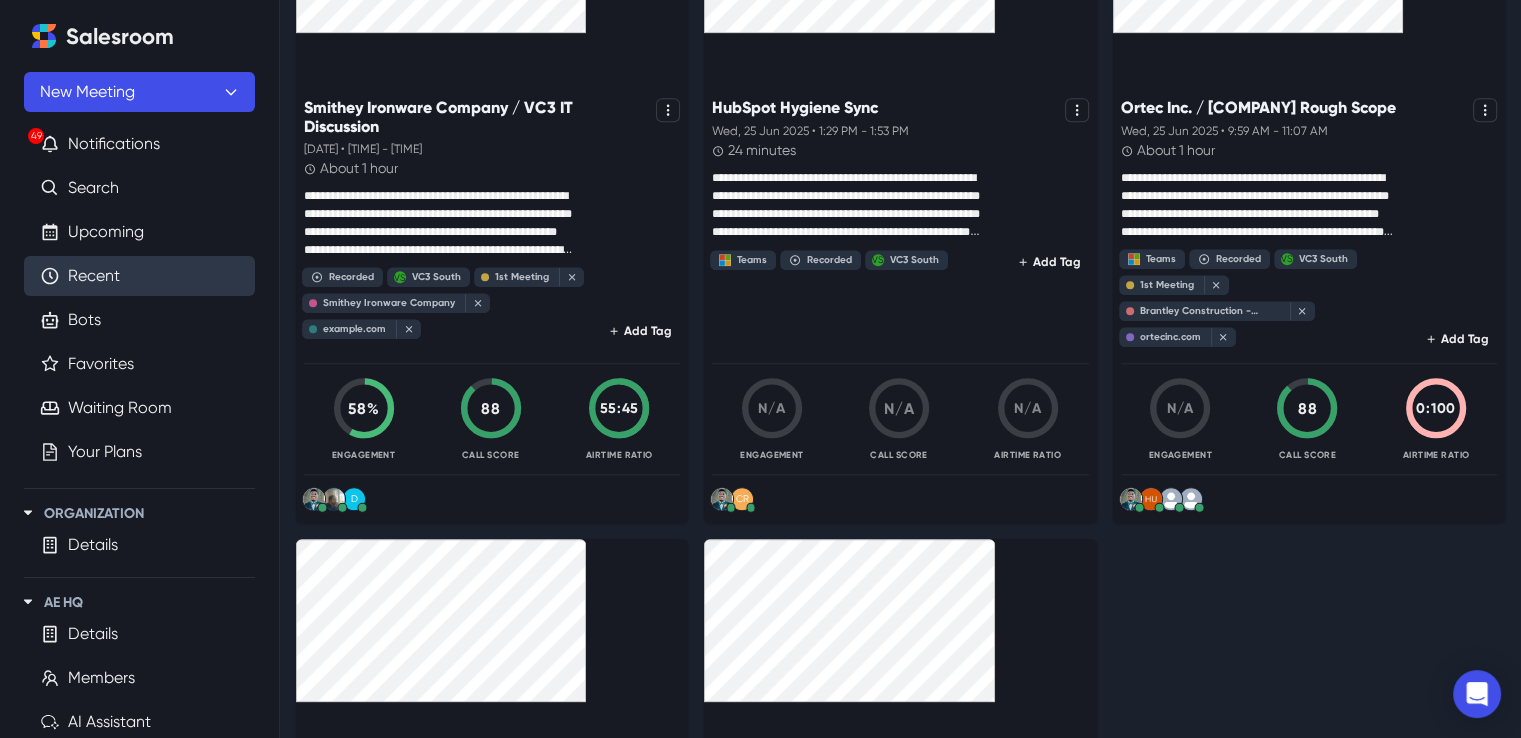 click 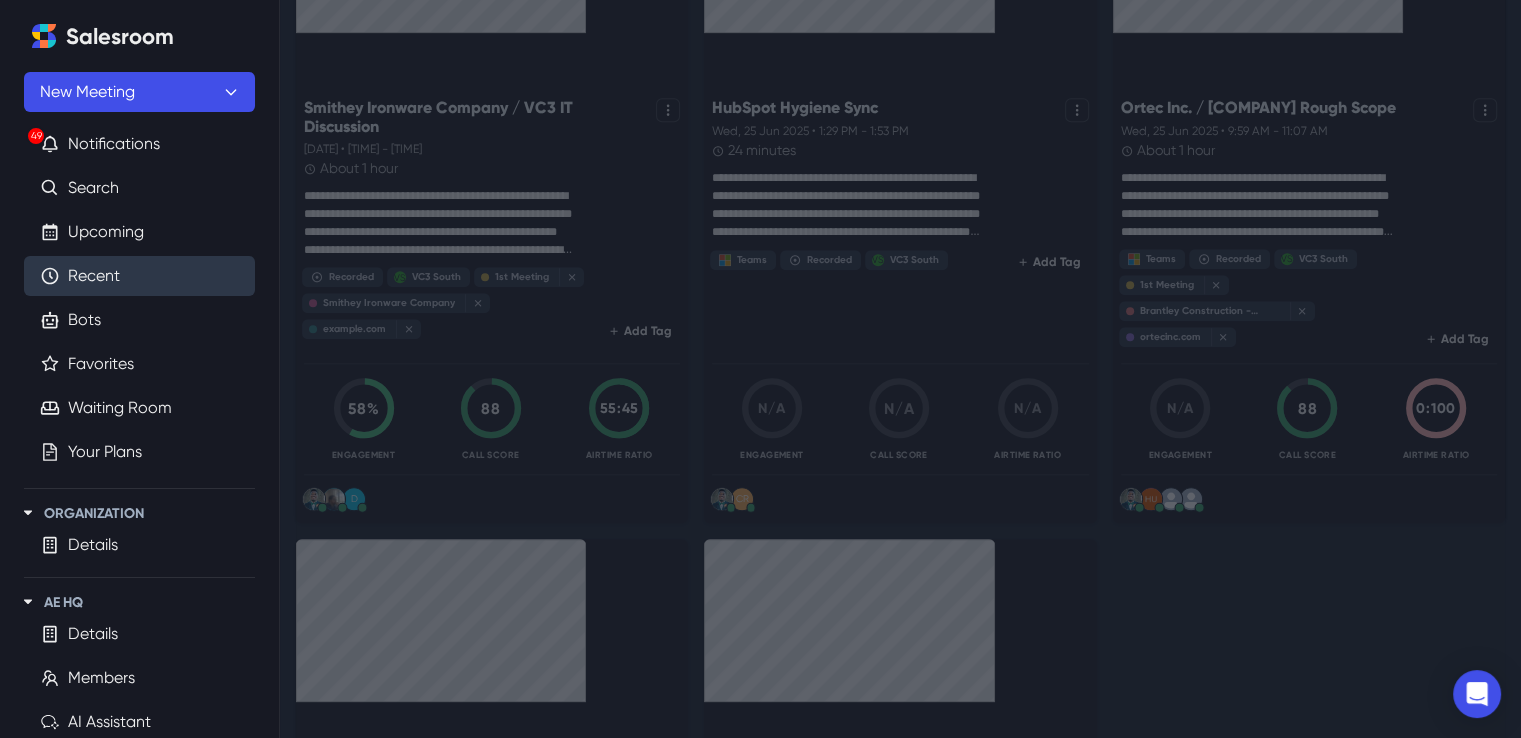 scroll, scrollTop: 0, scrollLeft: 0, axis: both 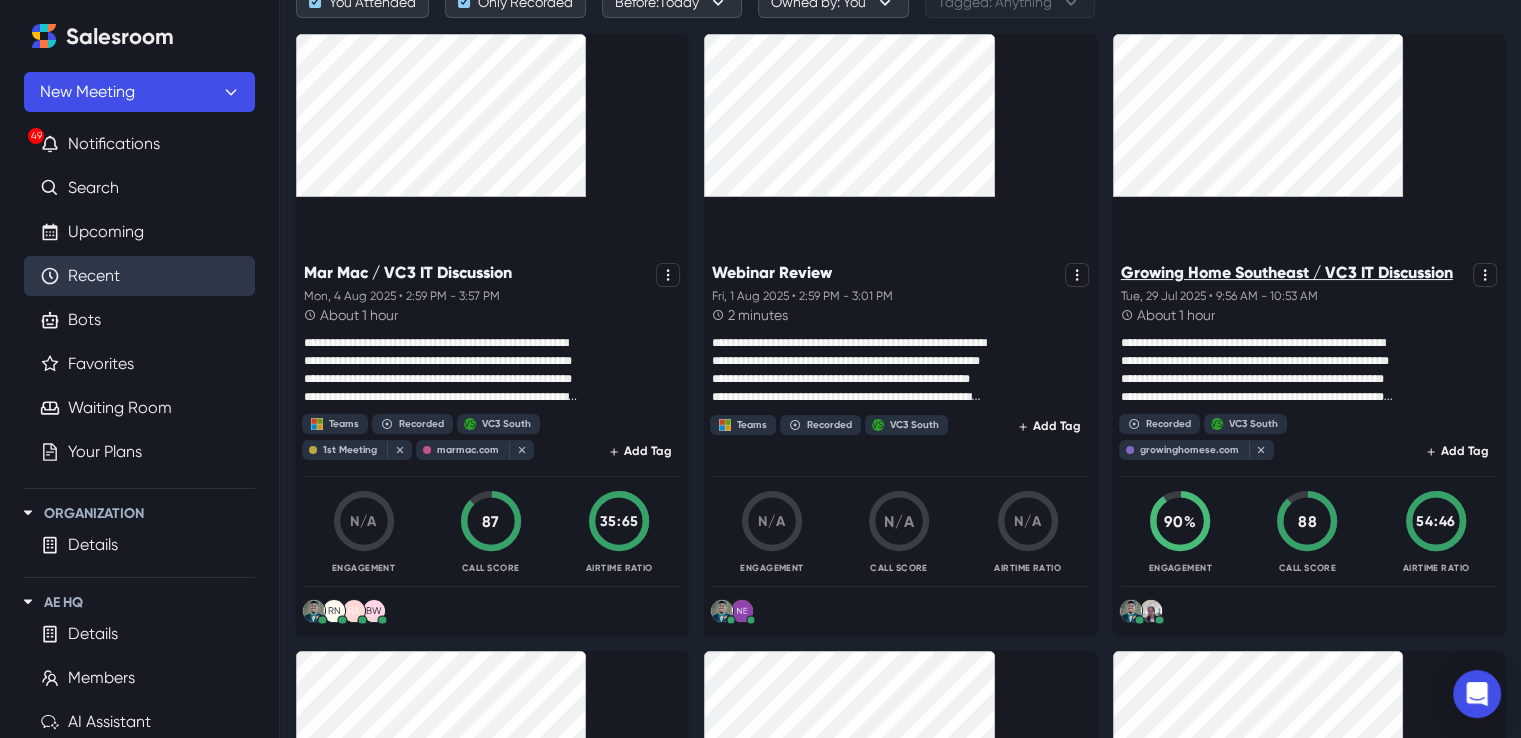click on "Growing Home Southeast / VC3 IT Discussion" at bounding box center (1287, 272) 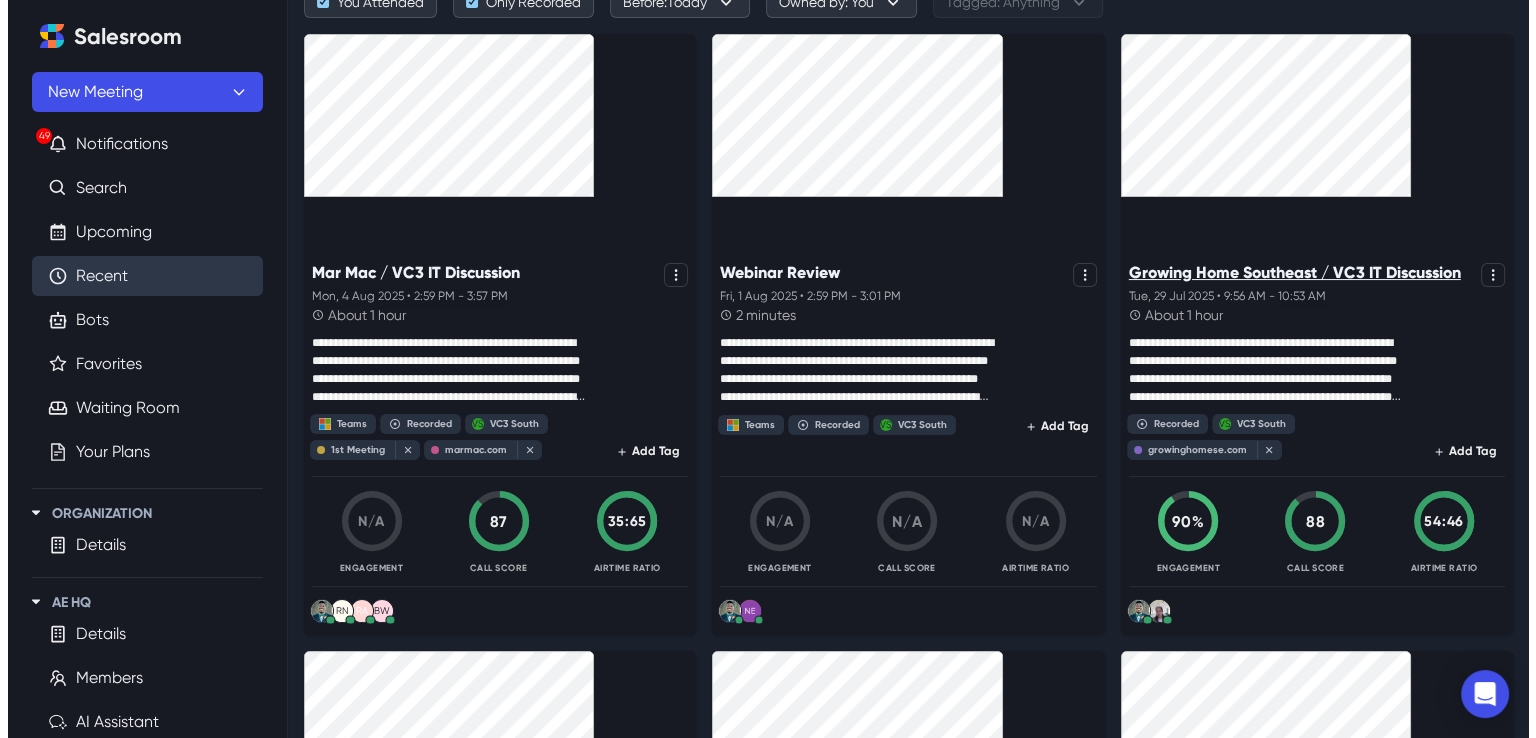 scroll, scrollTop: 0, scrollLeft: 0, axis: both 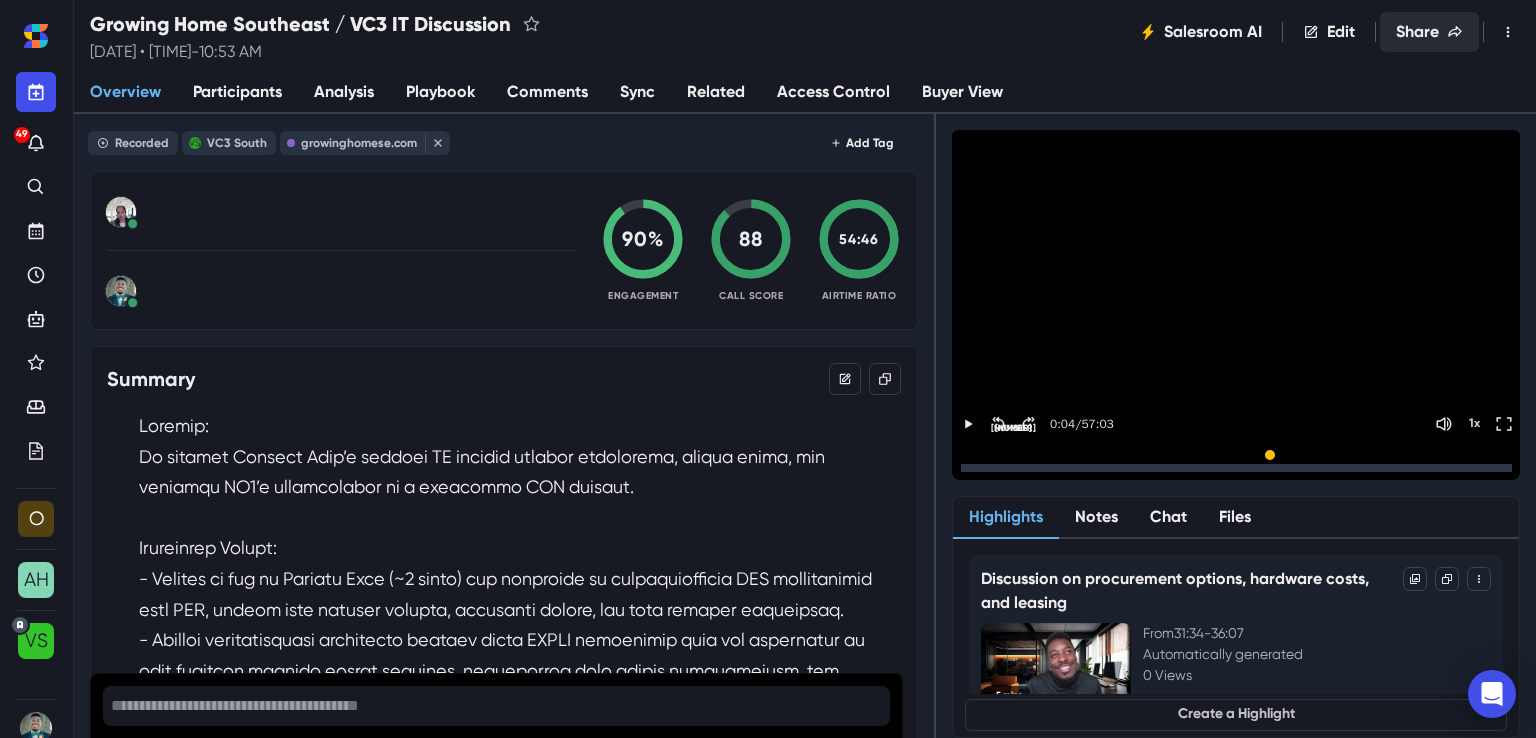 click on "Share" at bounding box center [1429, 32] 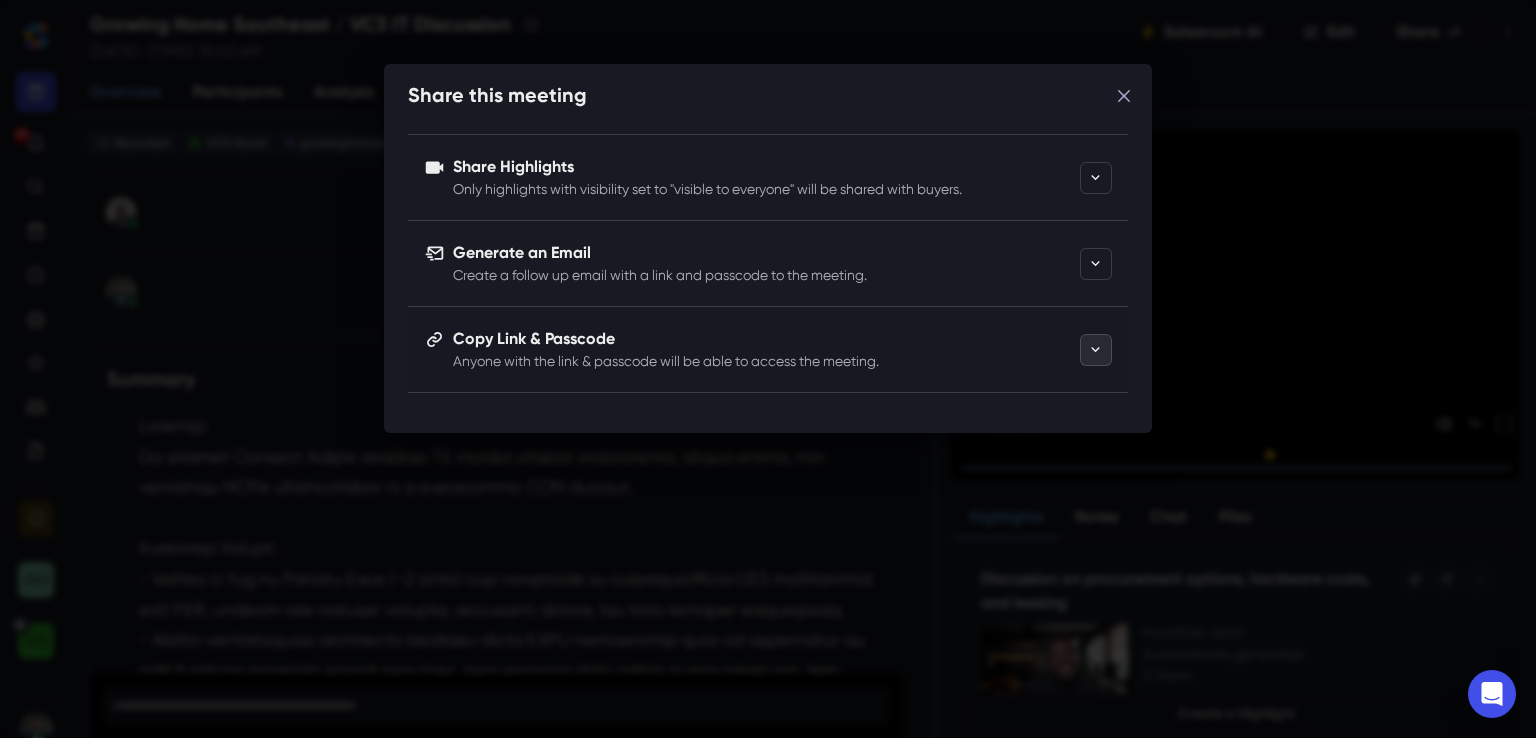 click 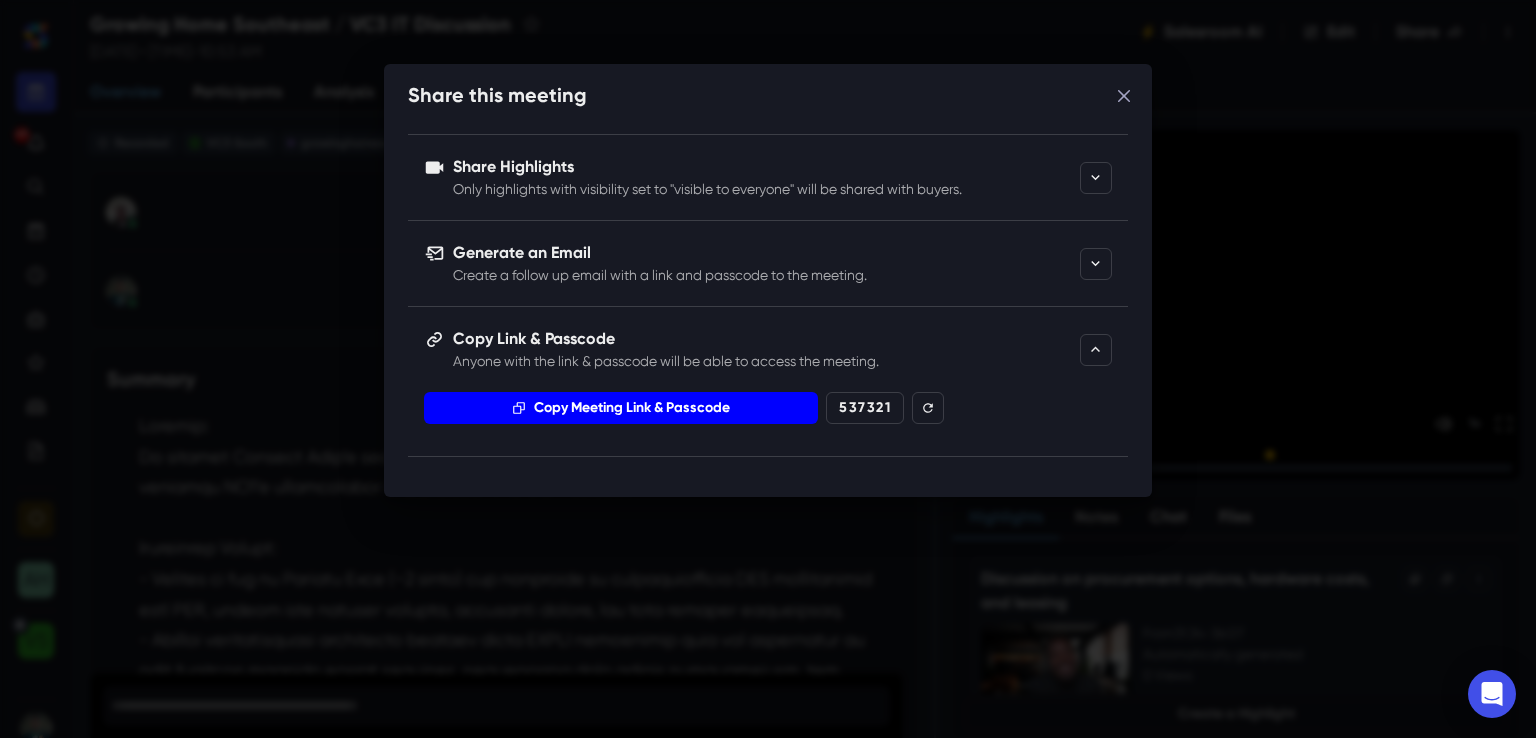 click on "Copy Meeting Link & Passcode" at bounding box center (621, 408) 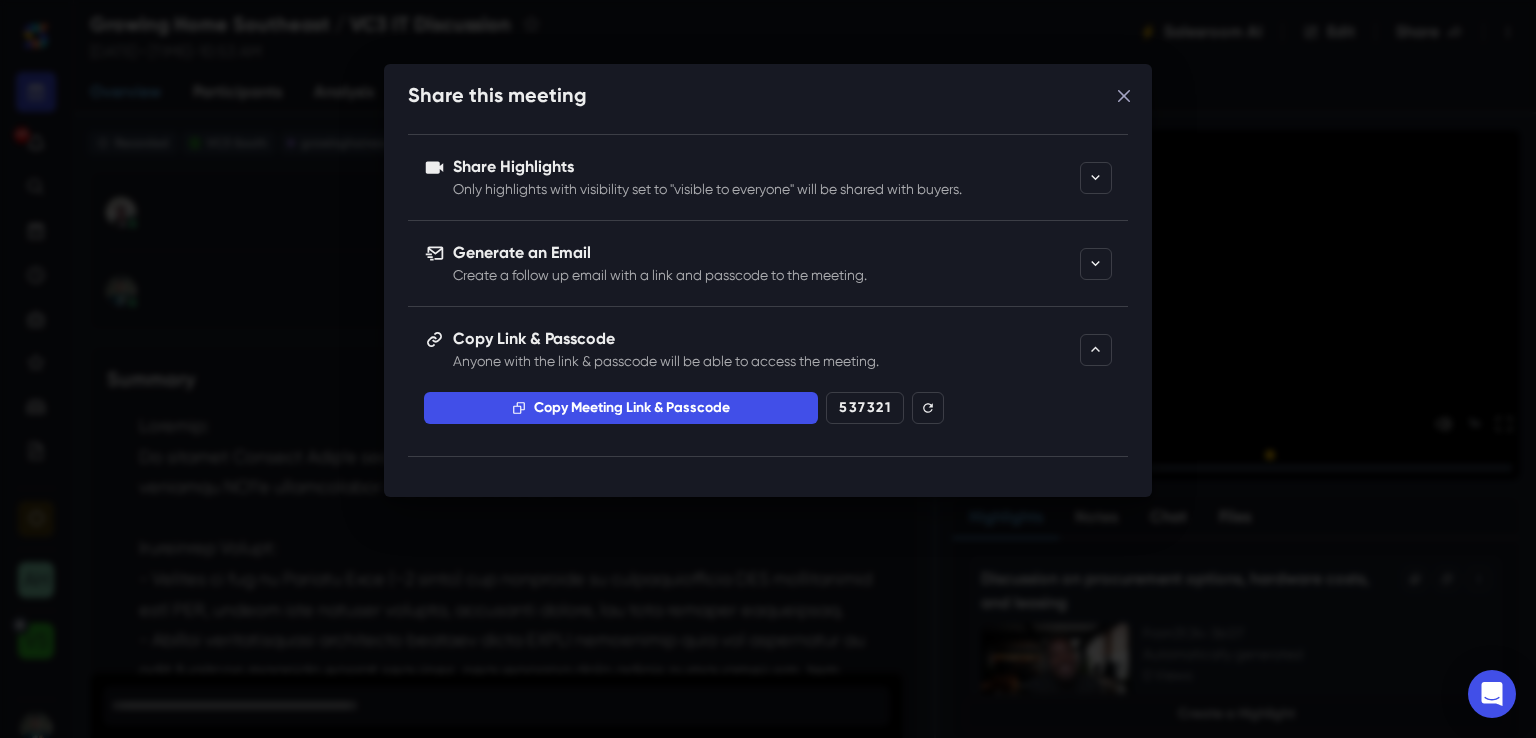 click 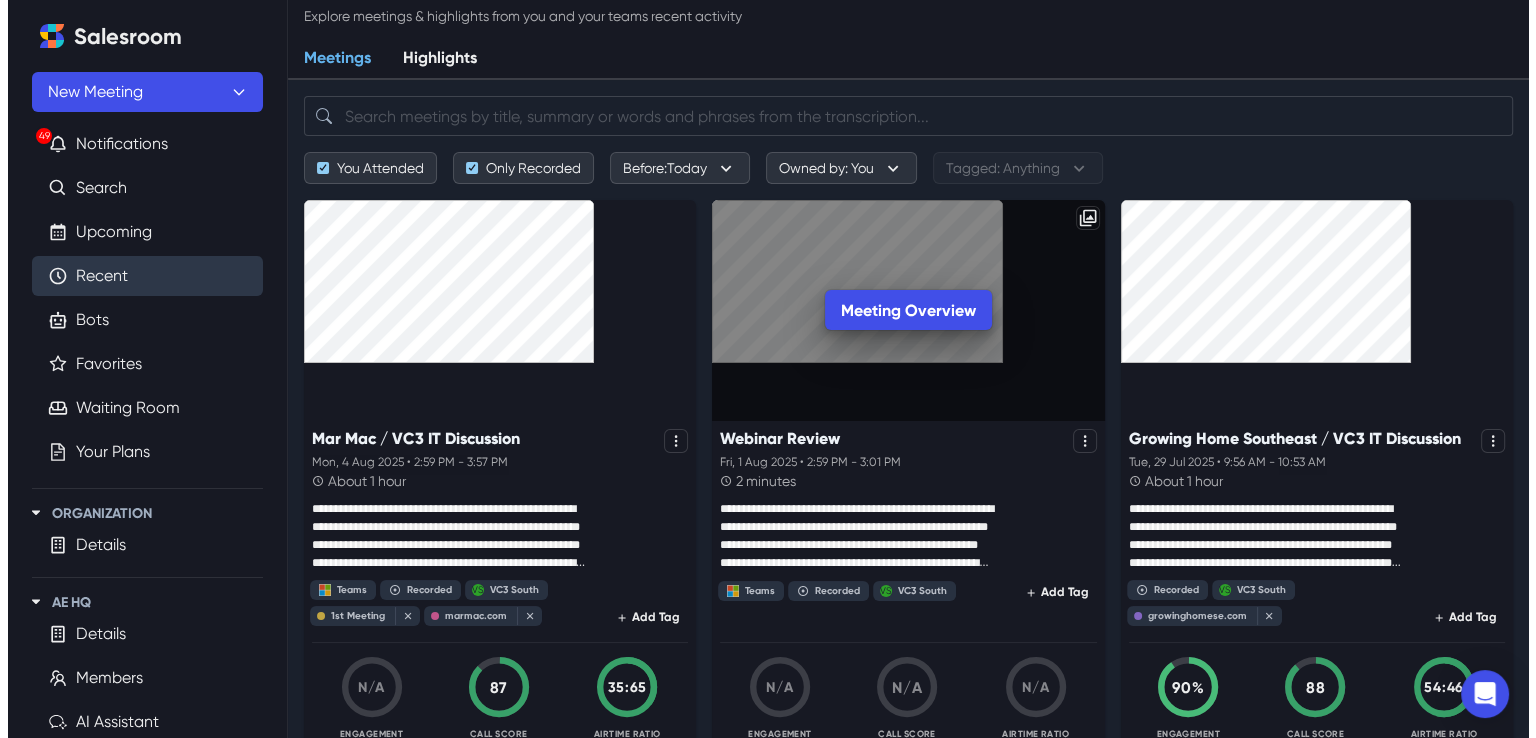 scroll, scrollTop: 0, scrollLeft: 0, axis: both 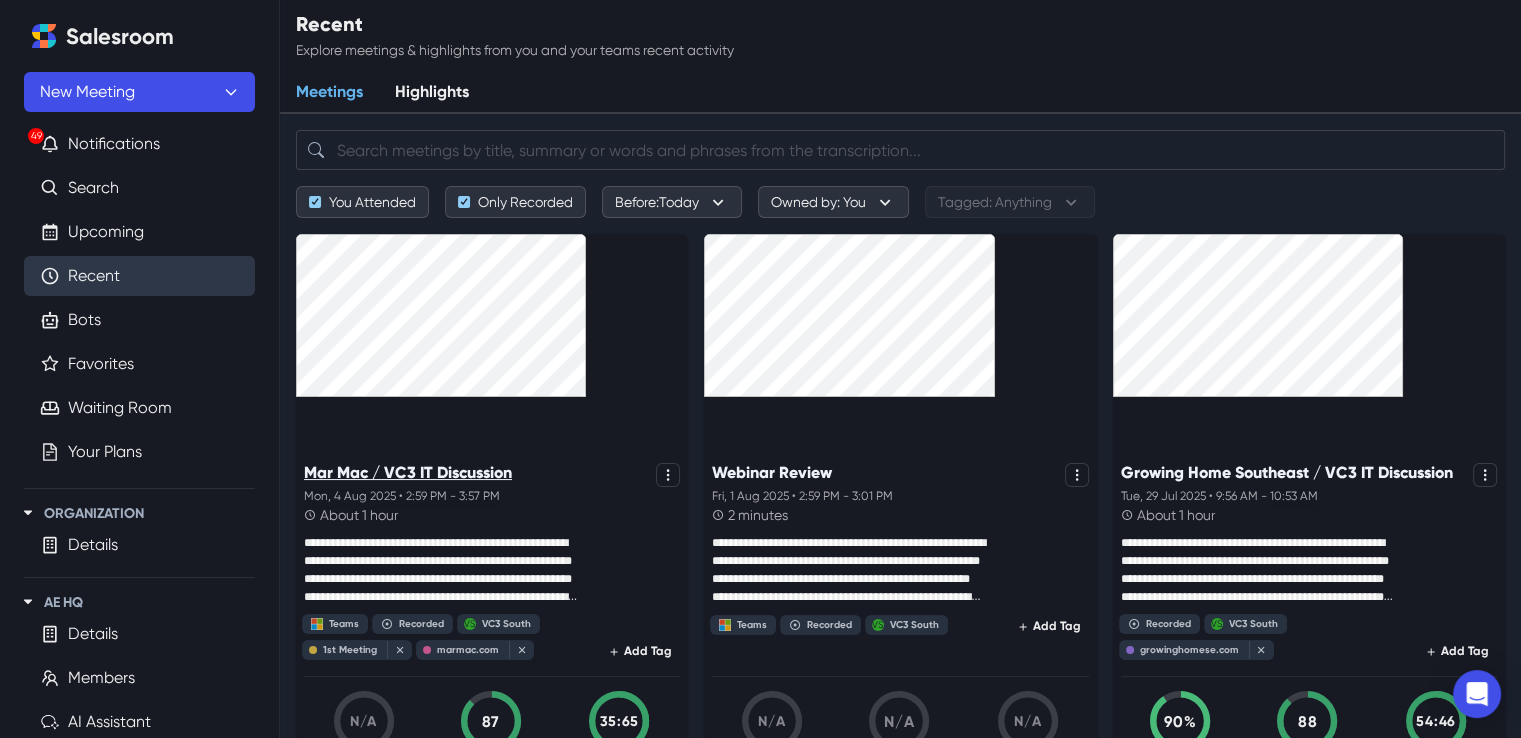 click on "Mar Mac / VC3 IT Discussion" at bounding box center [408, 472] 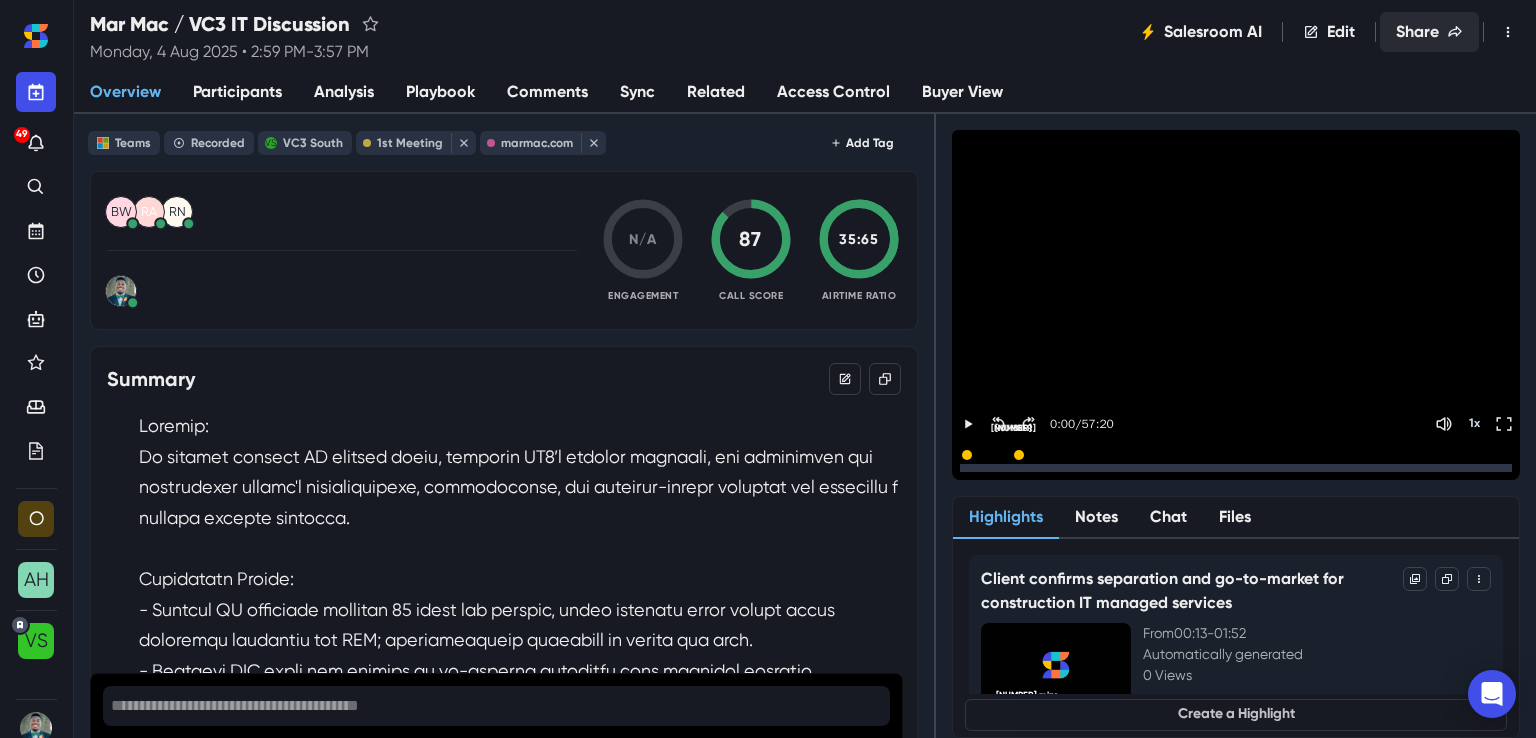 click 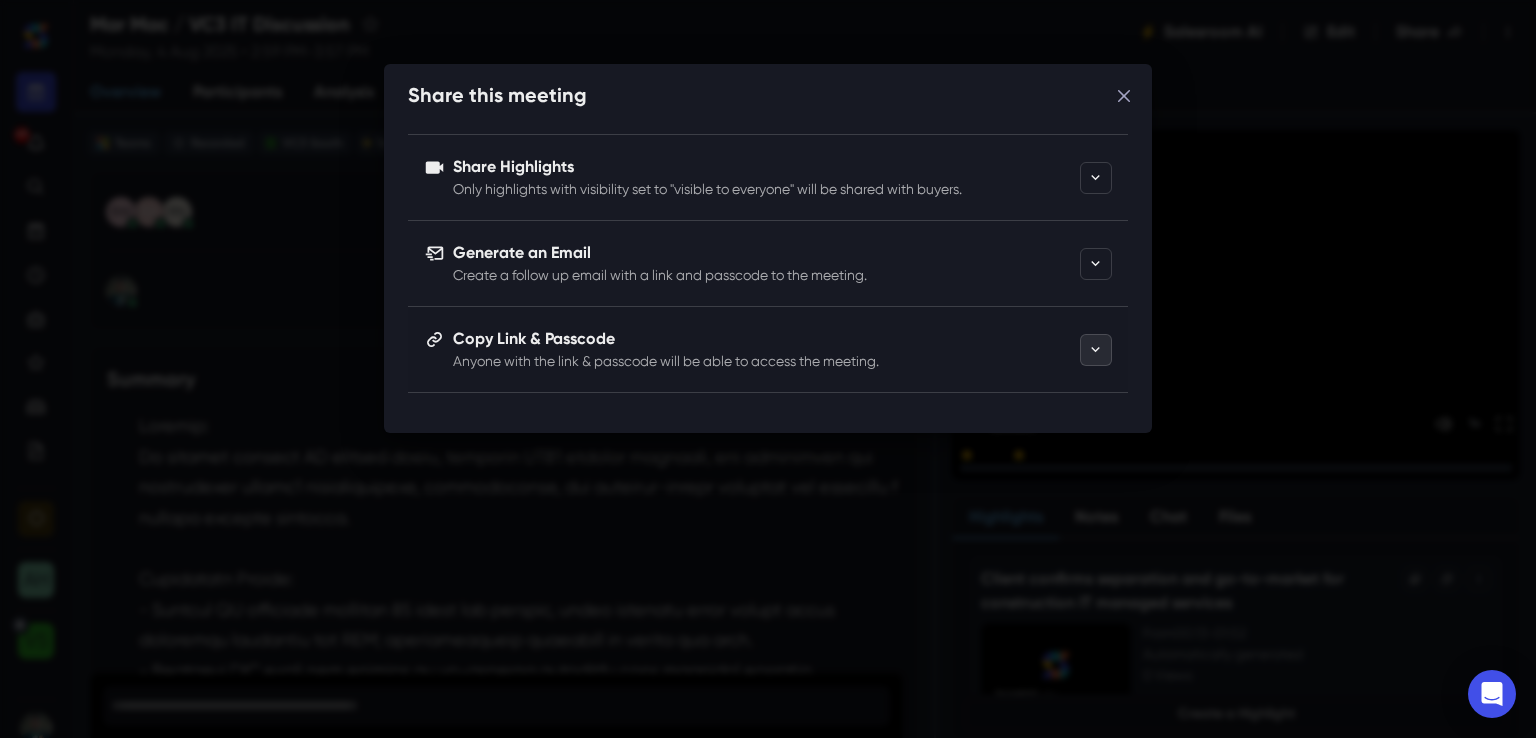 click 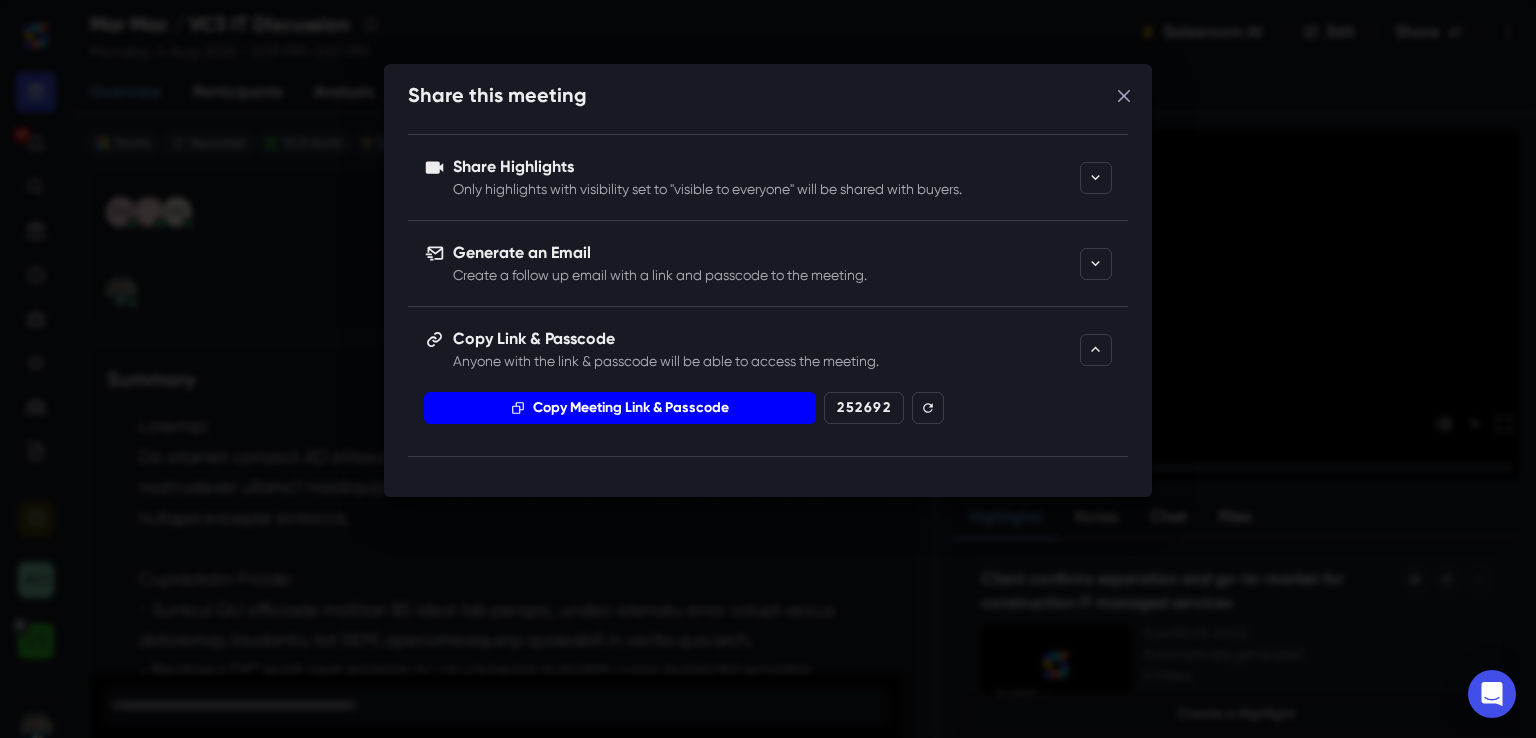 click on "Copy Meeting Link & Passcode" at bounding box center (620, 408) 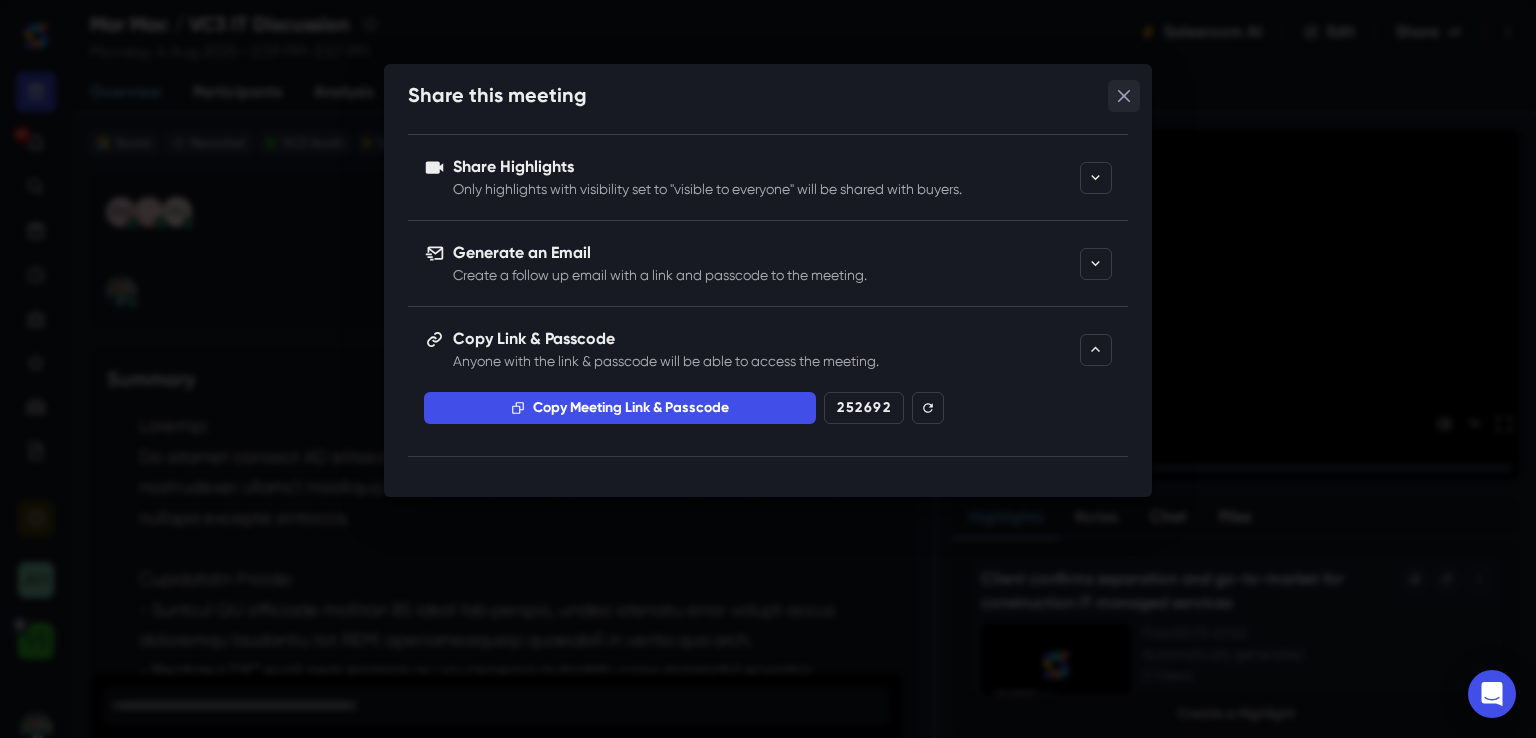 click 